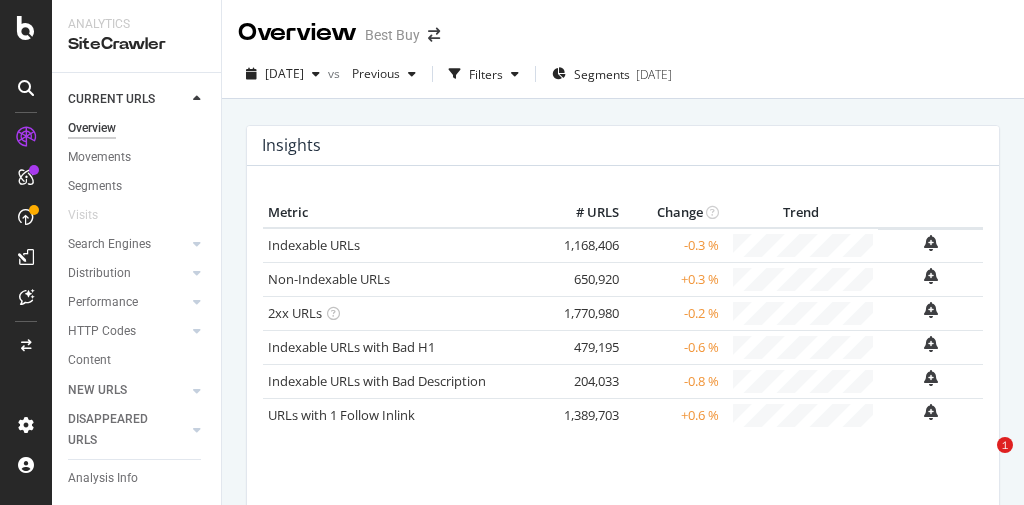 scroll, scrollTop: 0, scrollLeft: 0, axis: both 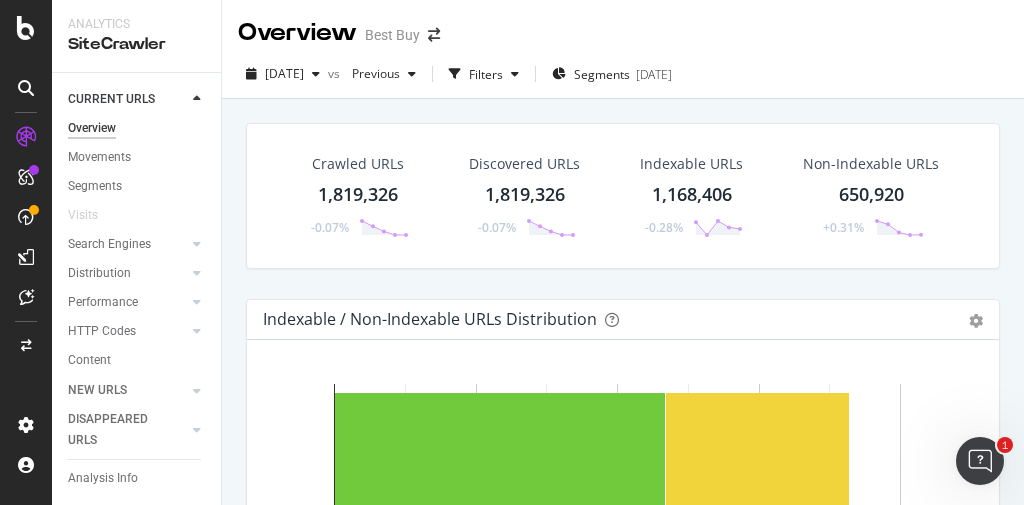 click 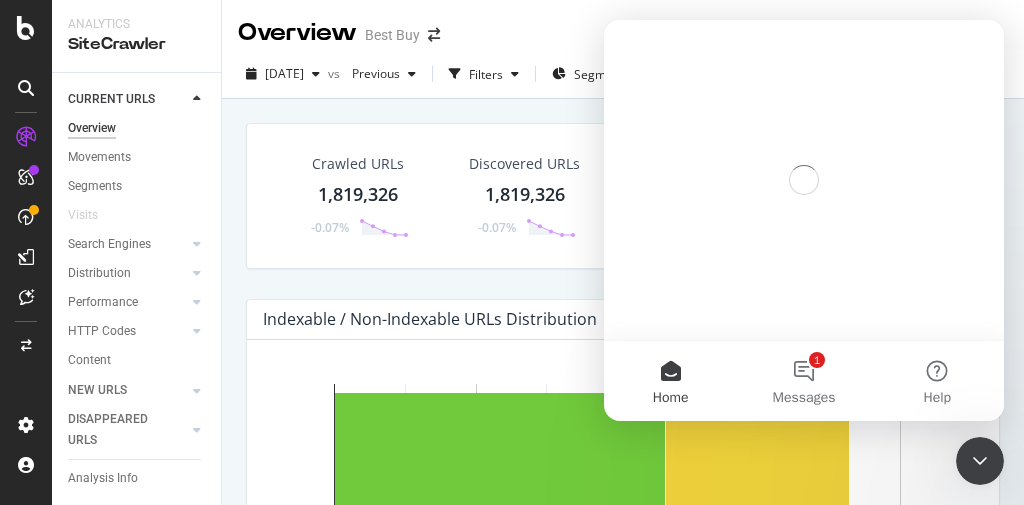scroll, scrollTop: 0, scrollLeft: 0, axis: both 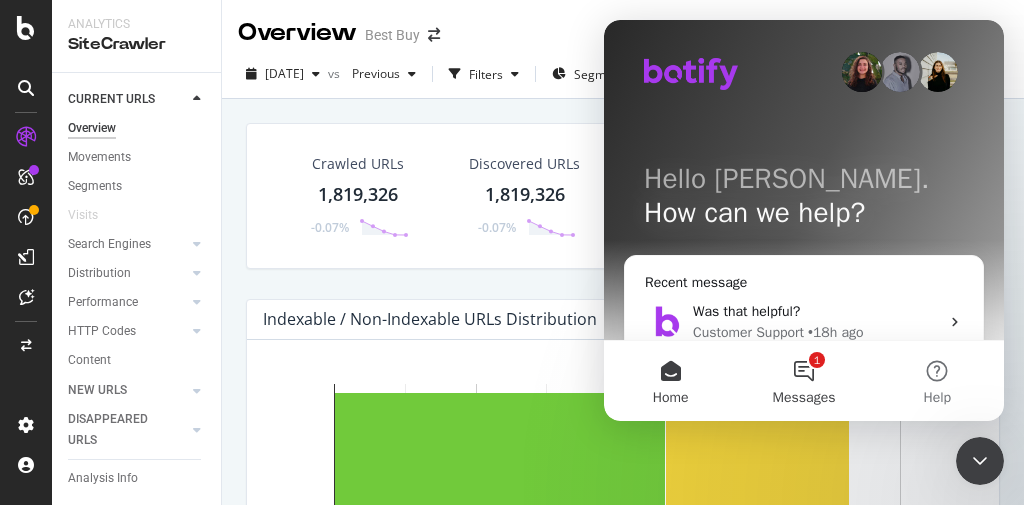 click on "1 Messages" at bounding box center (803, 381) 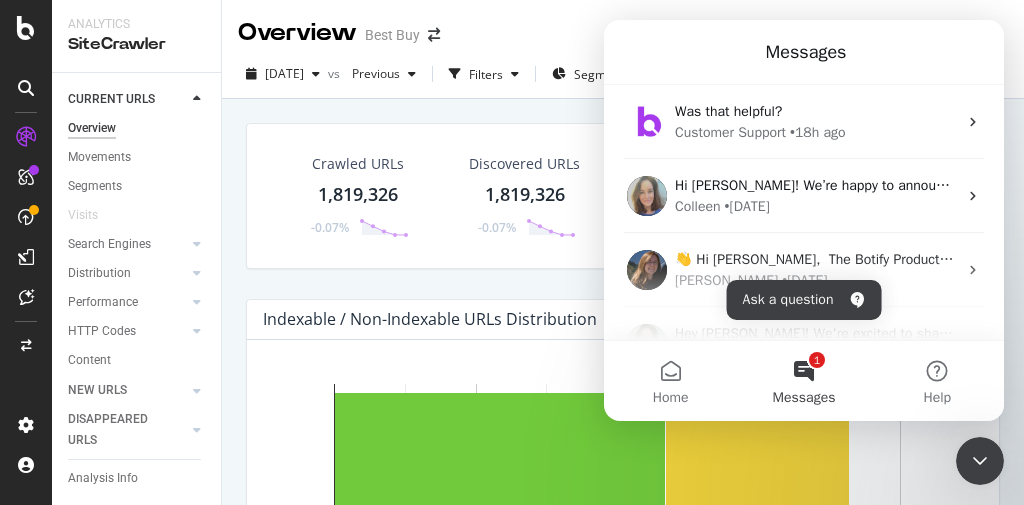 click on "Overview Best Buy" at bounding box center [623, 25] 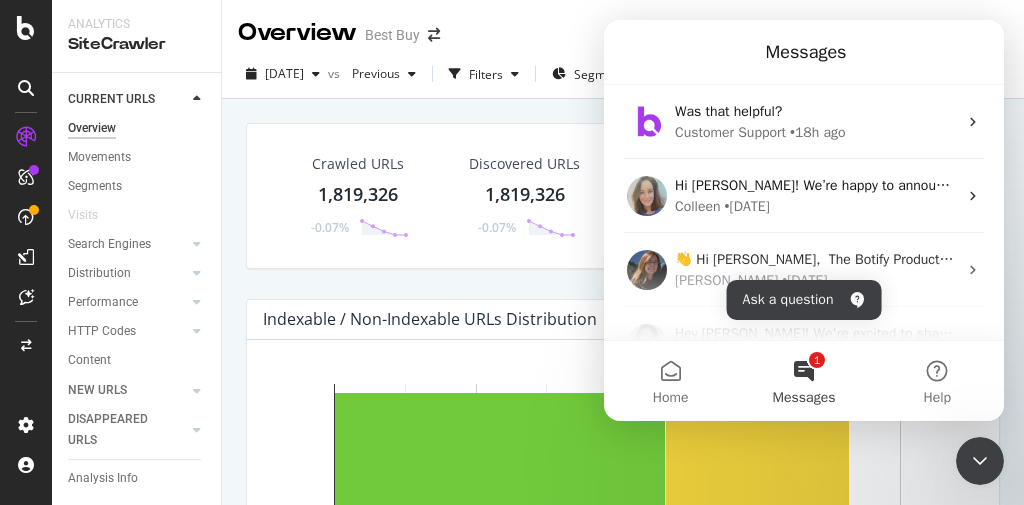 click on "Overview Best Buy" at bounding box center [623, 25] 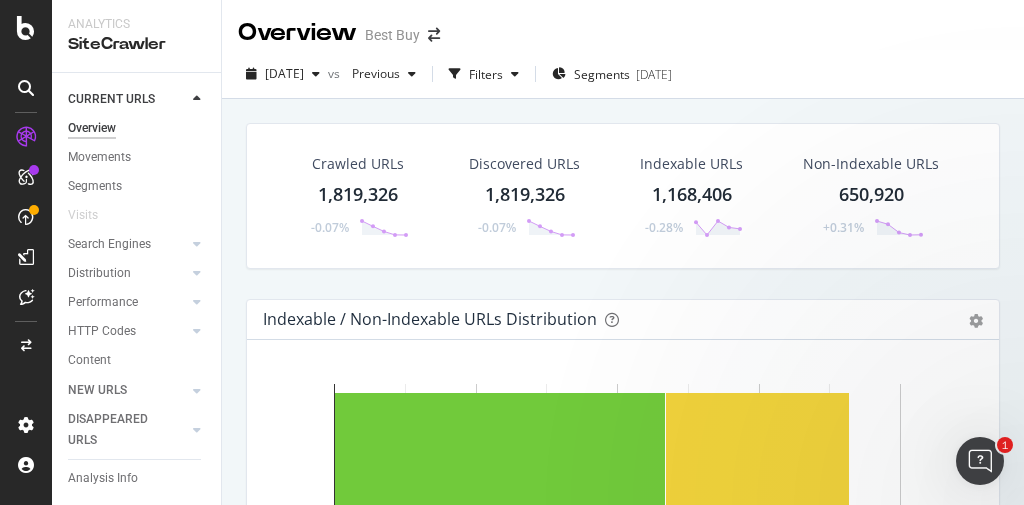 scroll, scrollTop: 0, scrollLeft: 0, axis: both 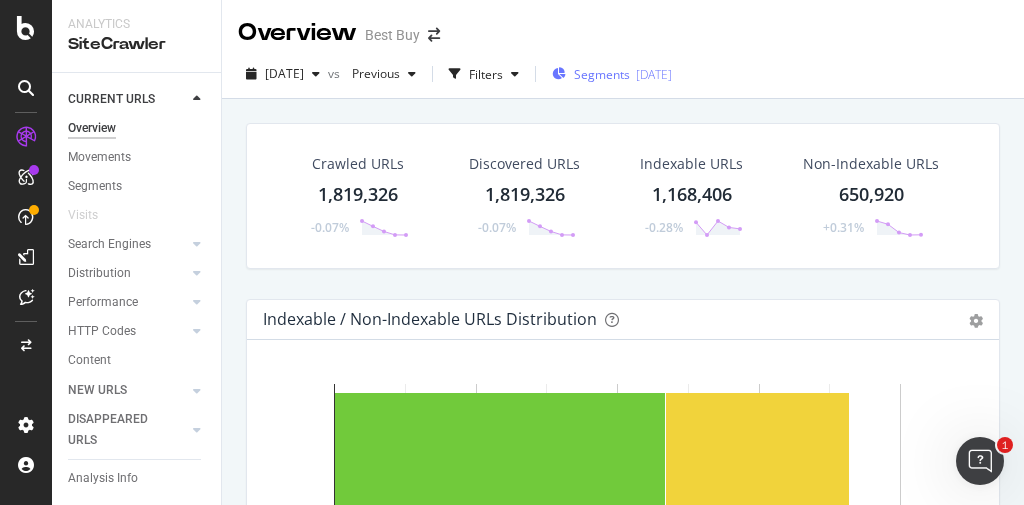 click on "Segments" at bounding box center (602, 74) 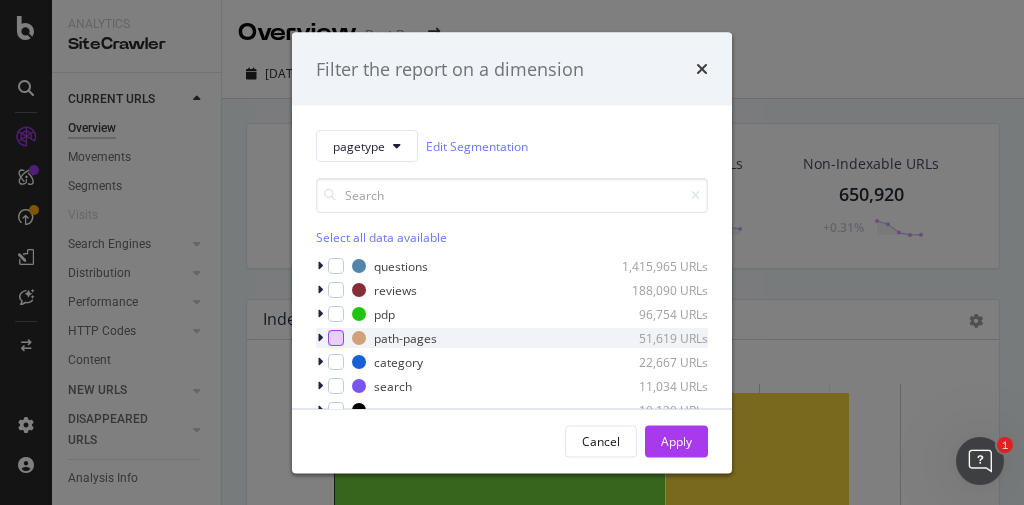 click at bounding box center (336, 338) 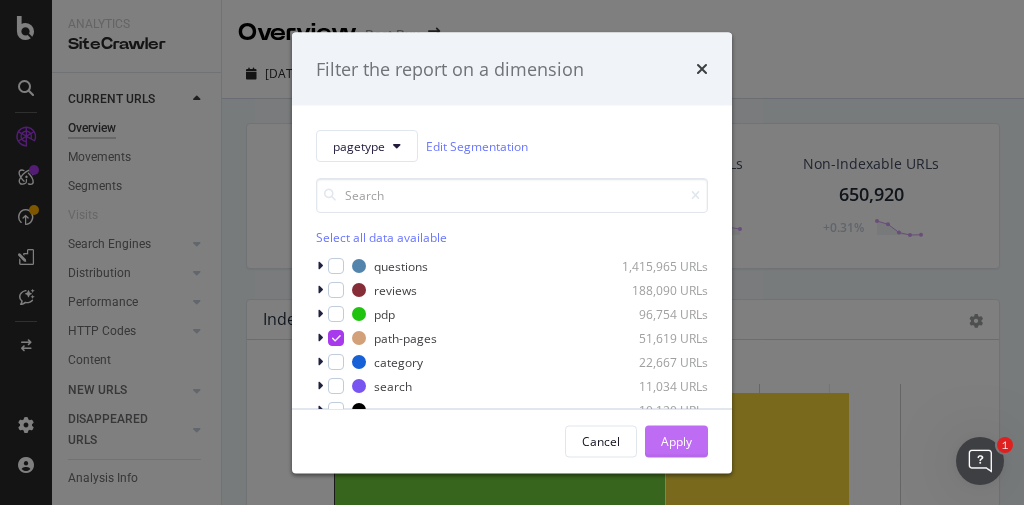 click on "Apply" at bounding box center [676, 440] 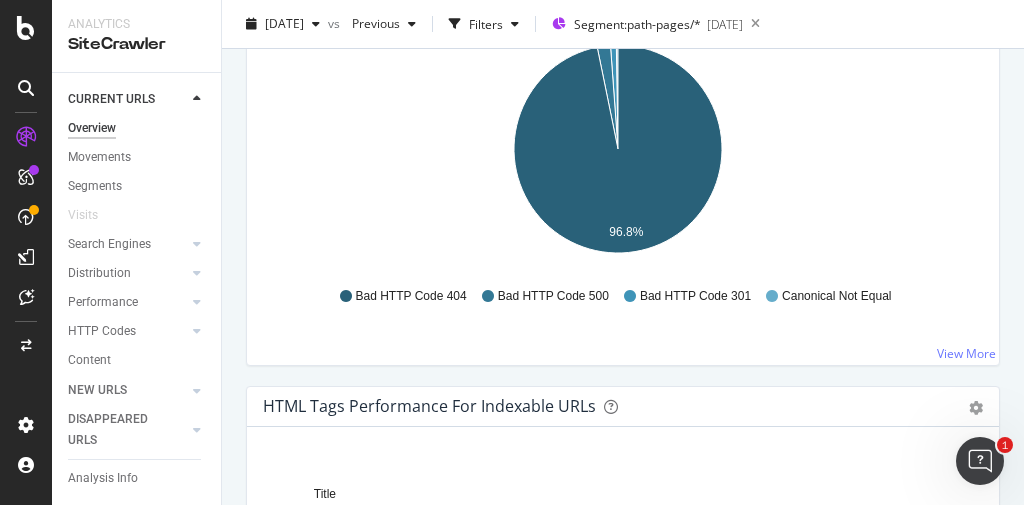 scroll, scrollTop: 1120, scrollLeft: 0, axis: vertical 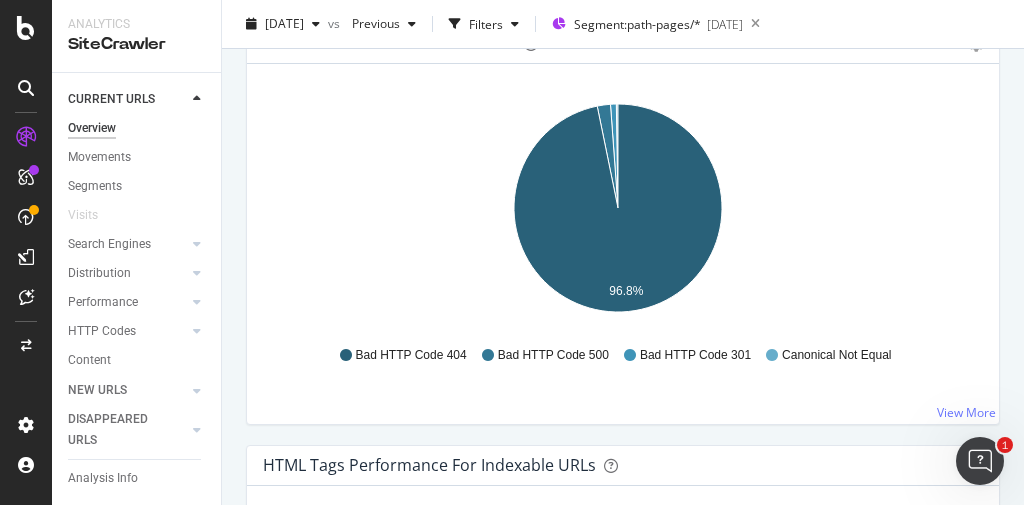 click at bounding box center (346, 355) 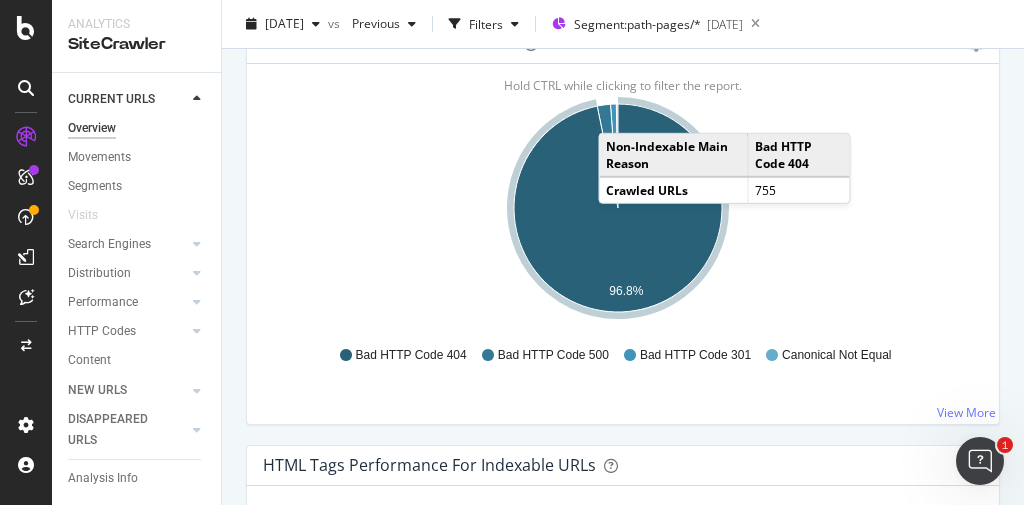 click 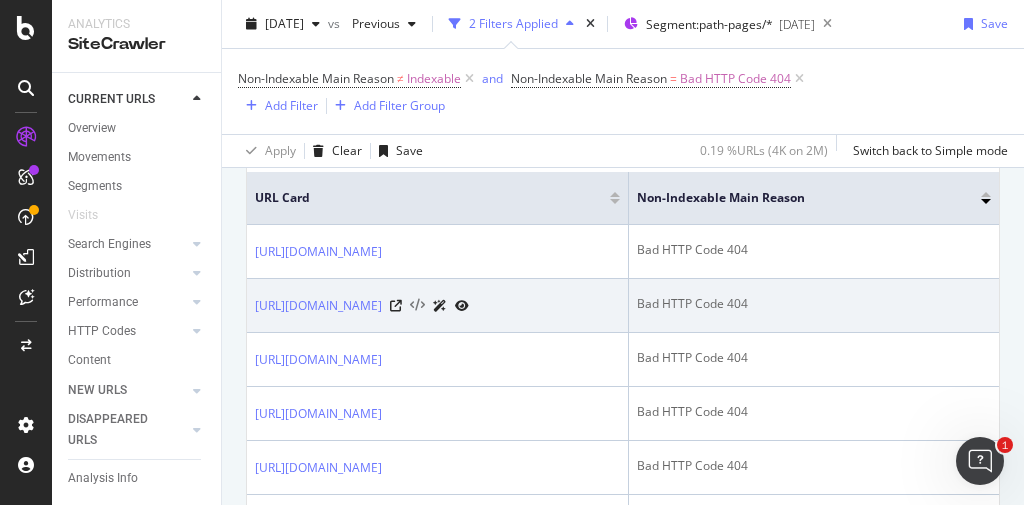 scroll, scrollTop: 480, scrollLeft: 0, axis: vertical 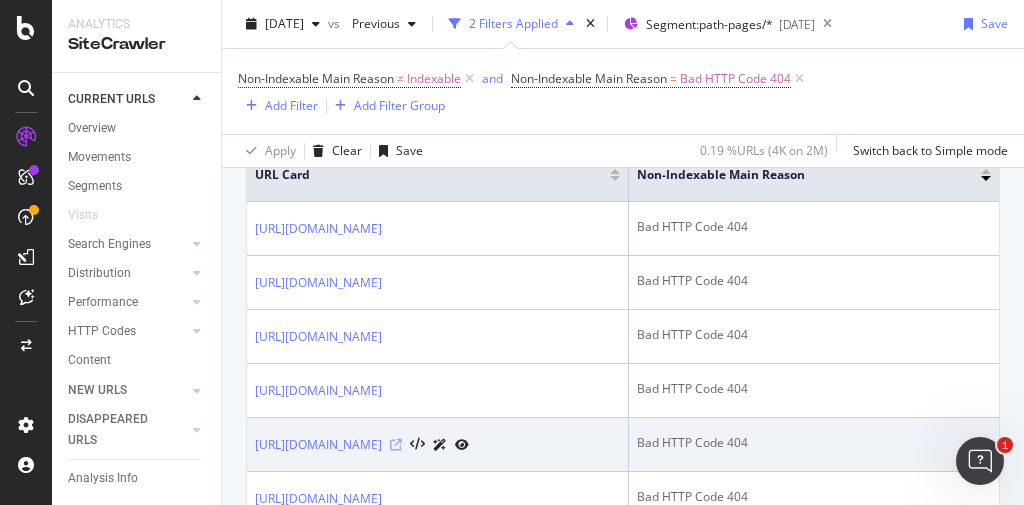 click at bounding box center (396, 445) 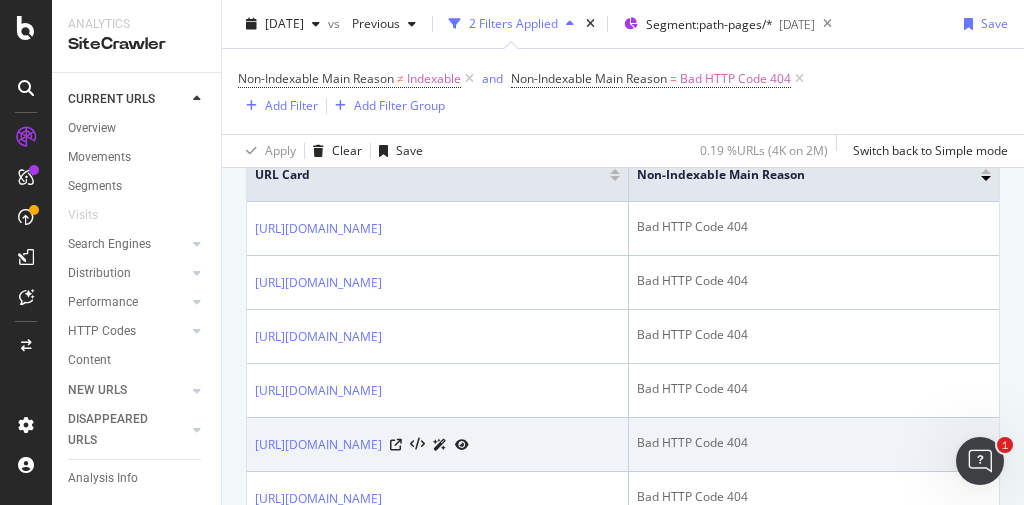 scroll, scrollTop: 560, scrollLeft: 0, axis: vertical 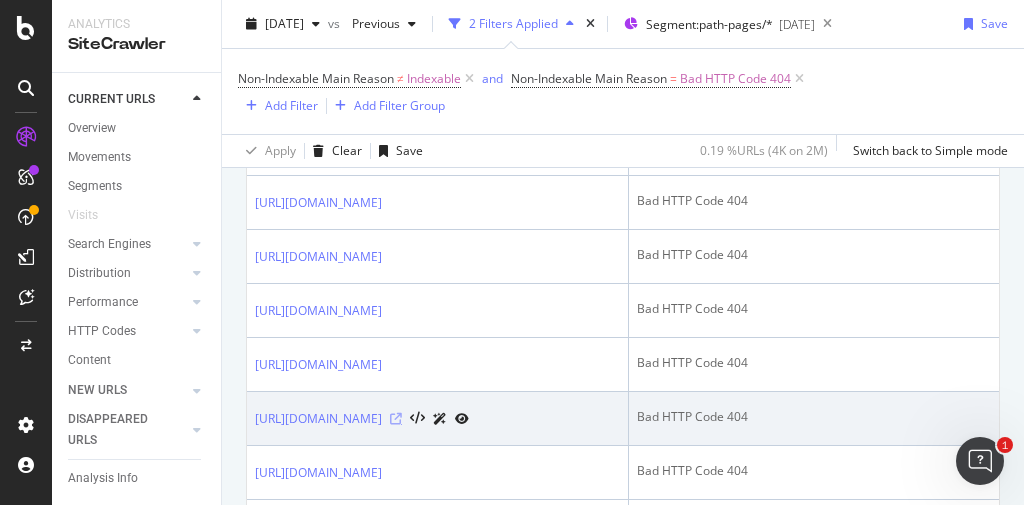 click at bounding box center (396, 419) 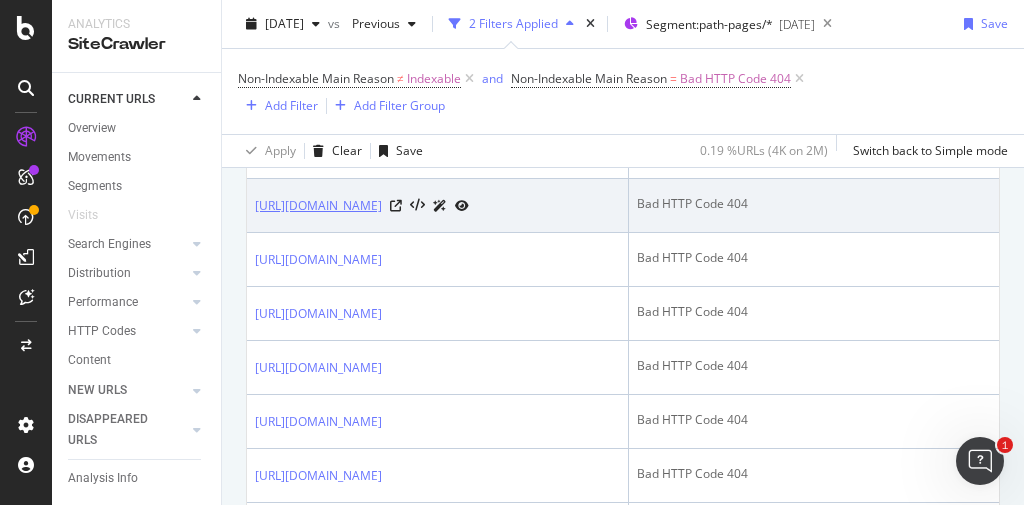 scroll, scrollTop: 720, scrollLeft: 0, axis: vertical 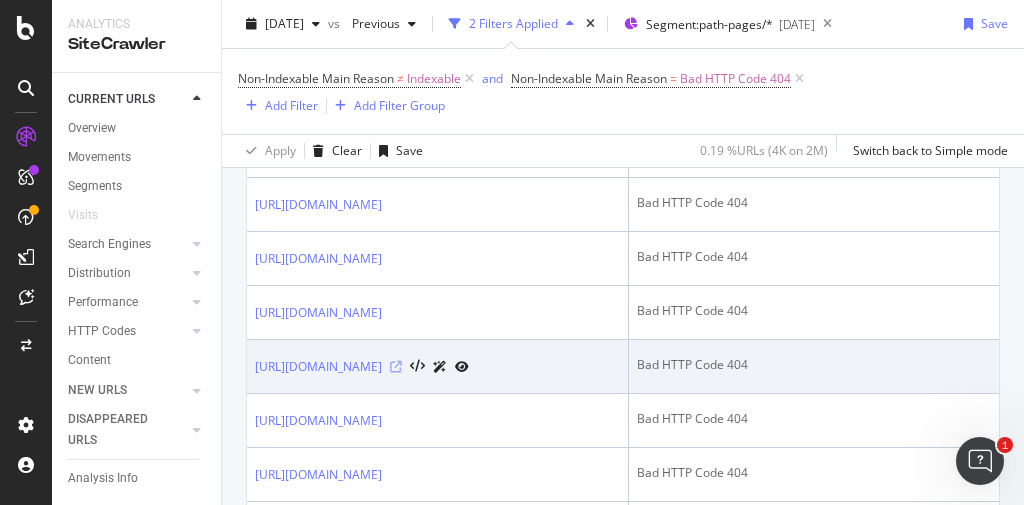 click at bounding box center [396, 367] 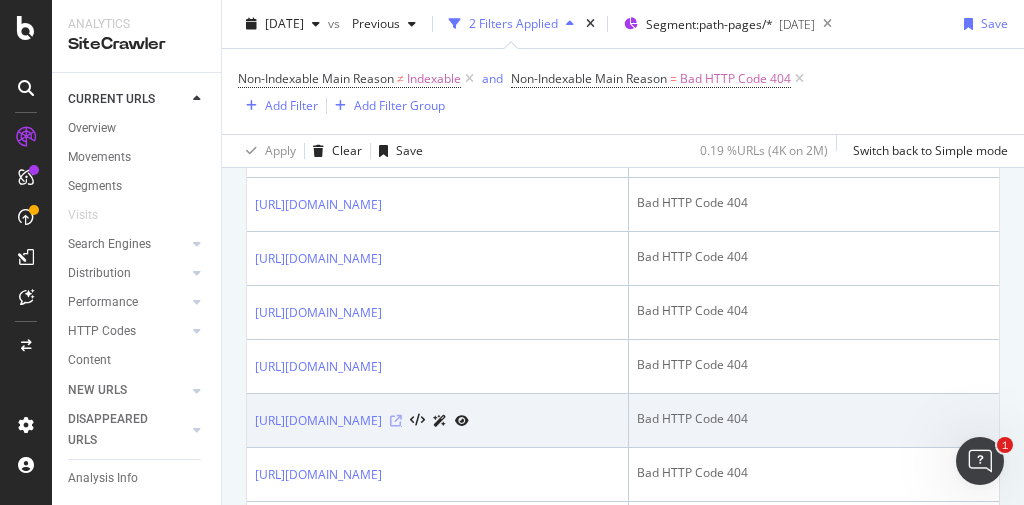 click at bounding box center (396, 421) 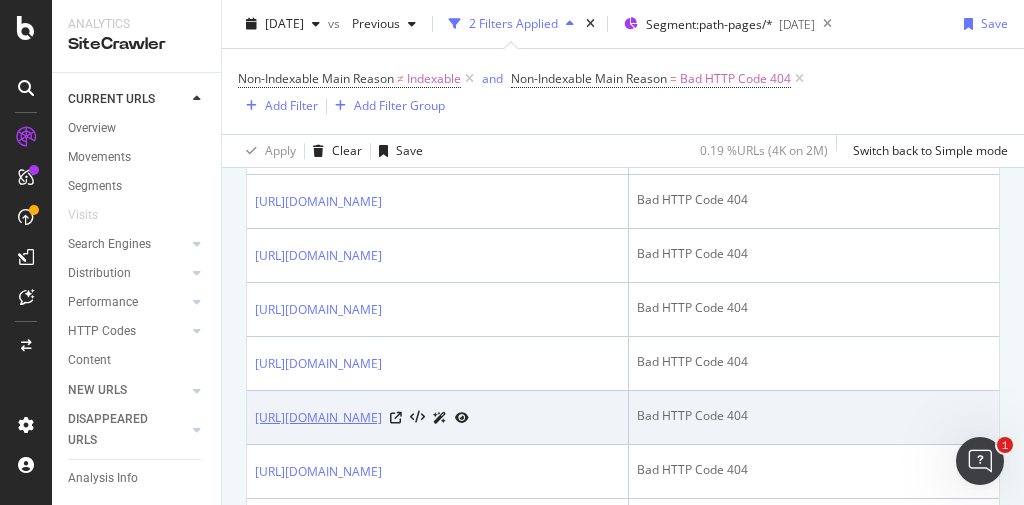 scroll, scrollTop: 960, scrollLeft: 0, axis: vertical 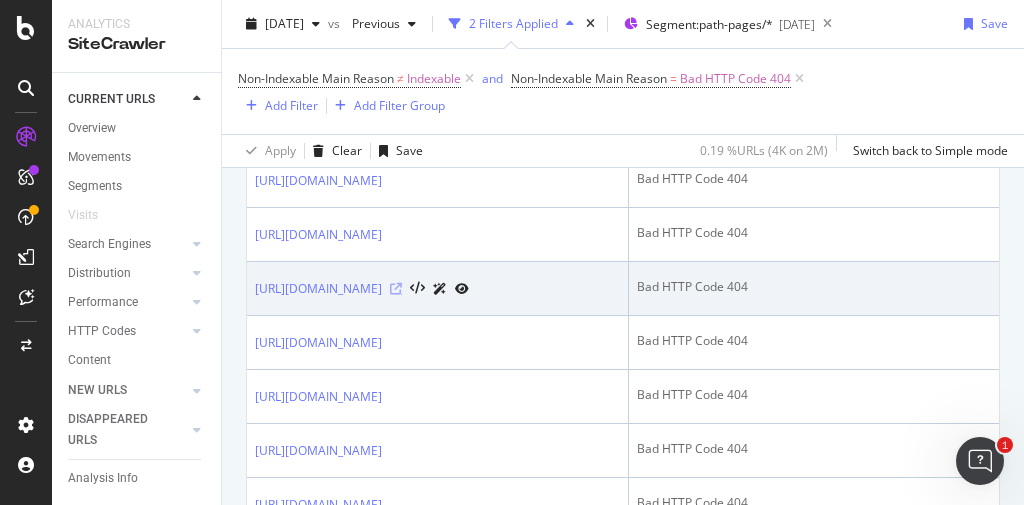click at bounding box center [396, 289] 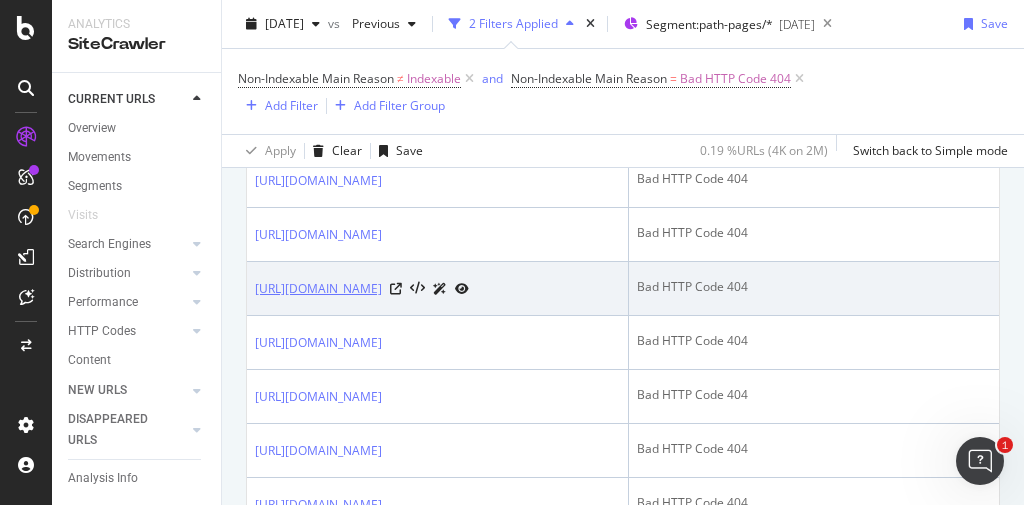 click on "[URL][DOMAIN_NAME]" at bounding box center (318, 289) 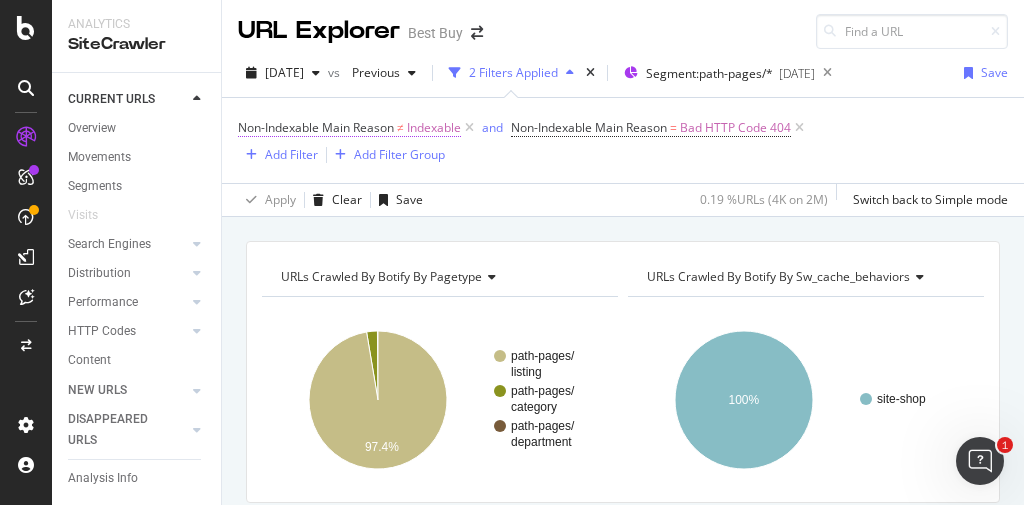 scroll, scrollTop: 0, scrollLeft: 0, axis: both 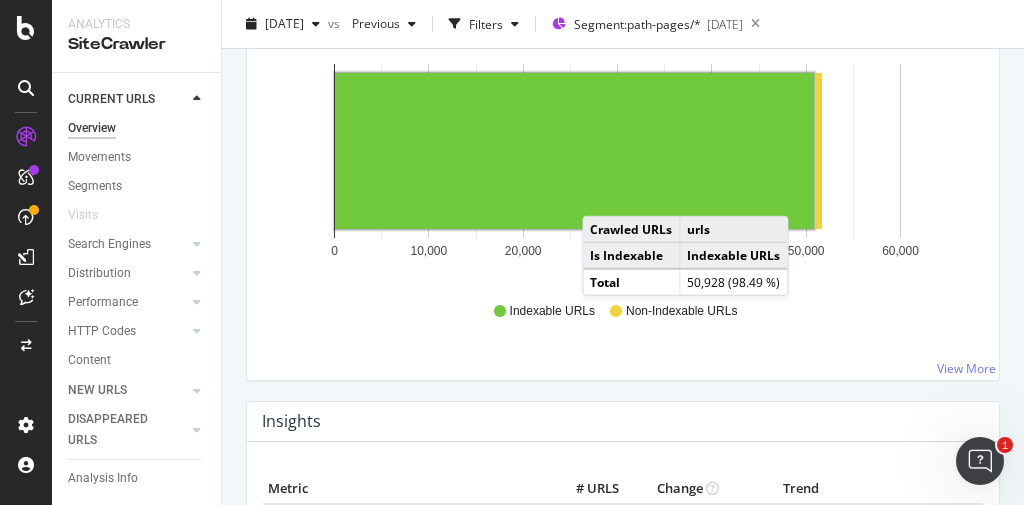 click 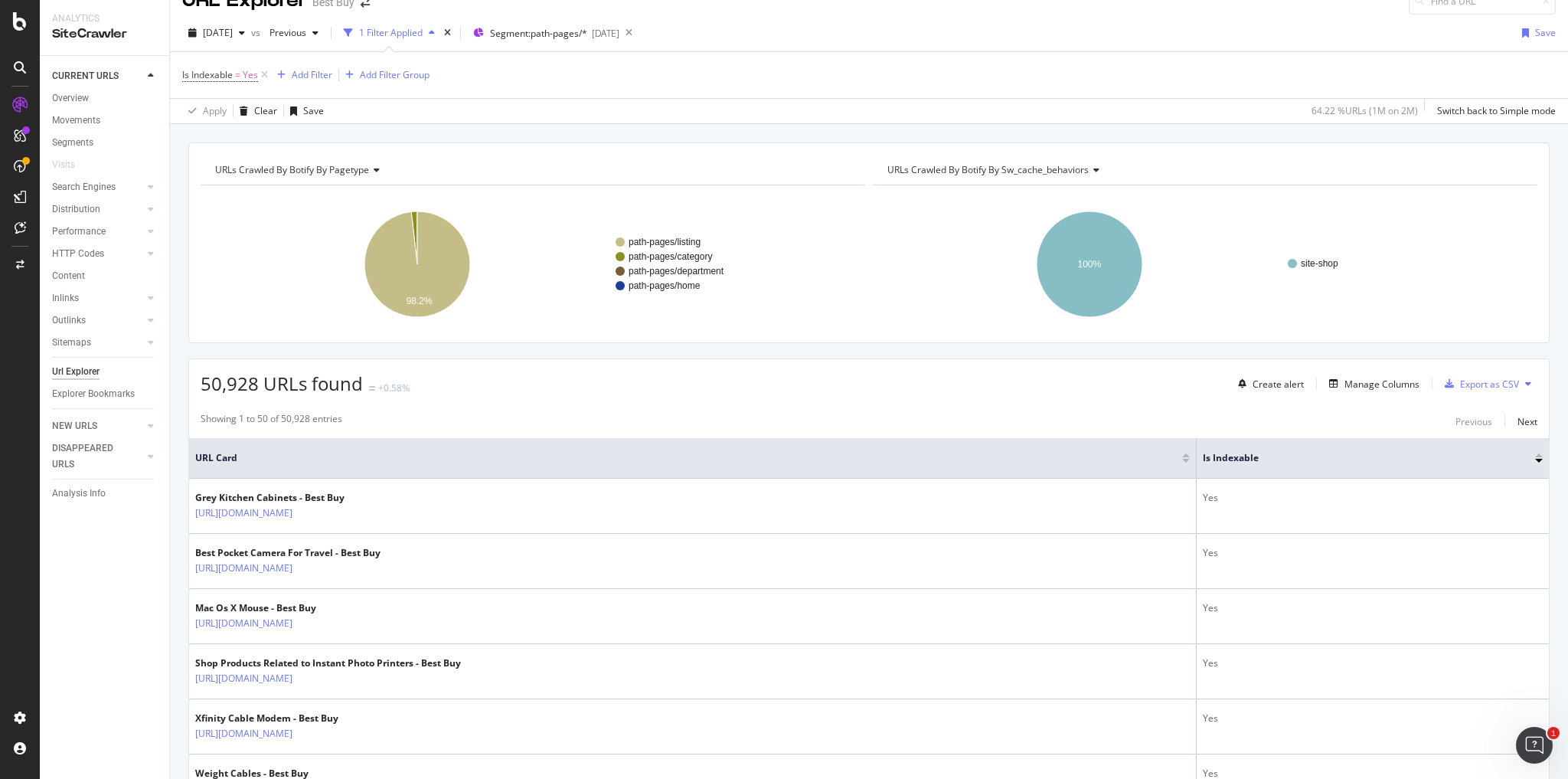 scroll, scrollTop: 0, scrollLeft: 0, axis: both 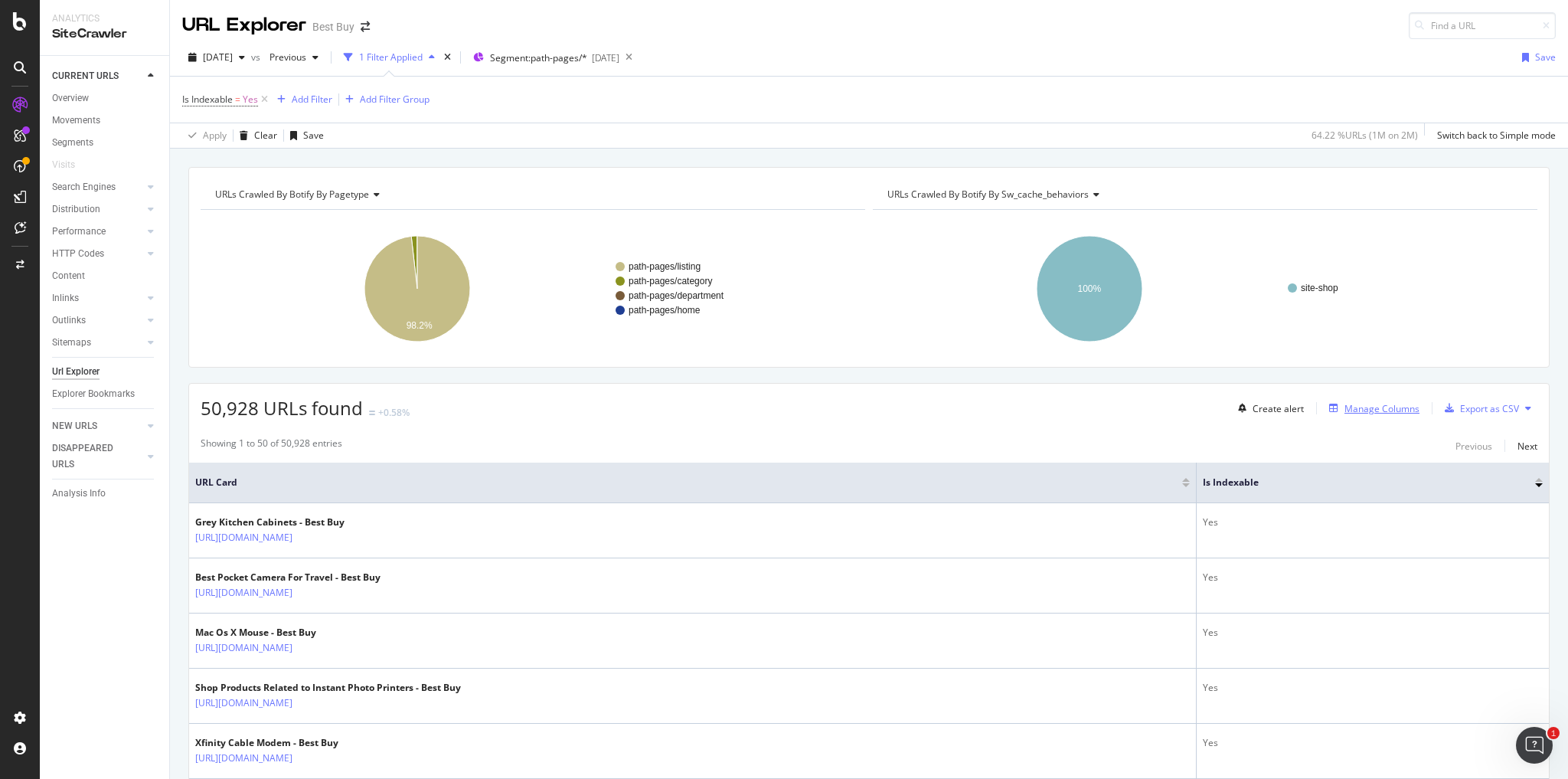 click on "Manage Columns" at bounding box center (1382, 408) 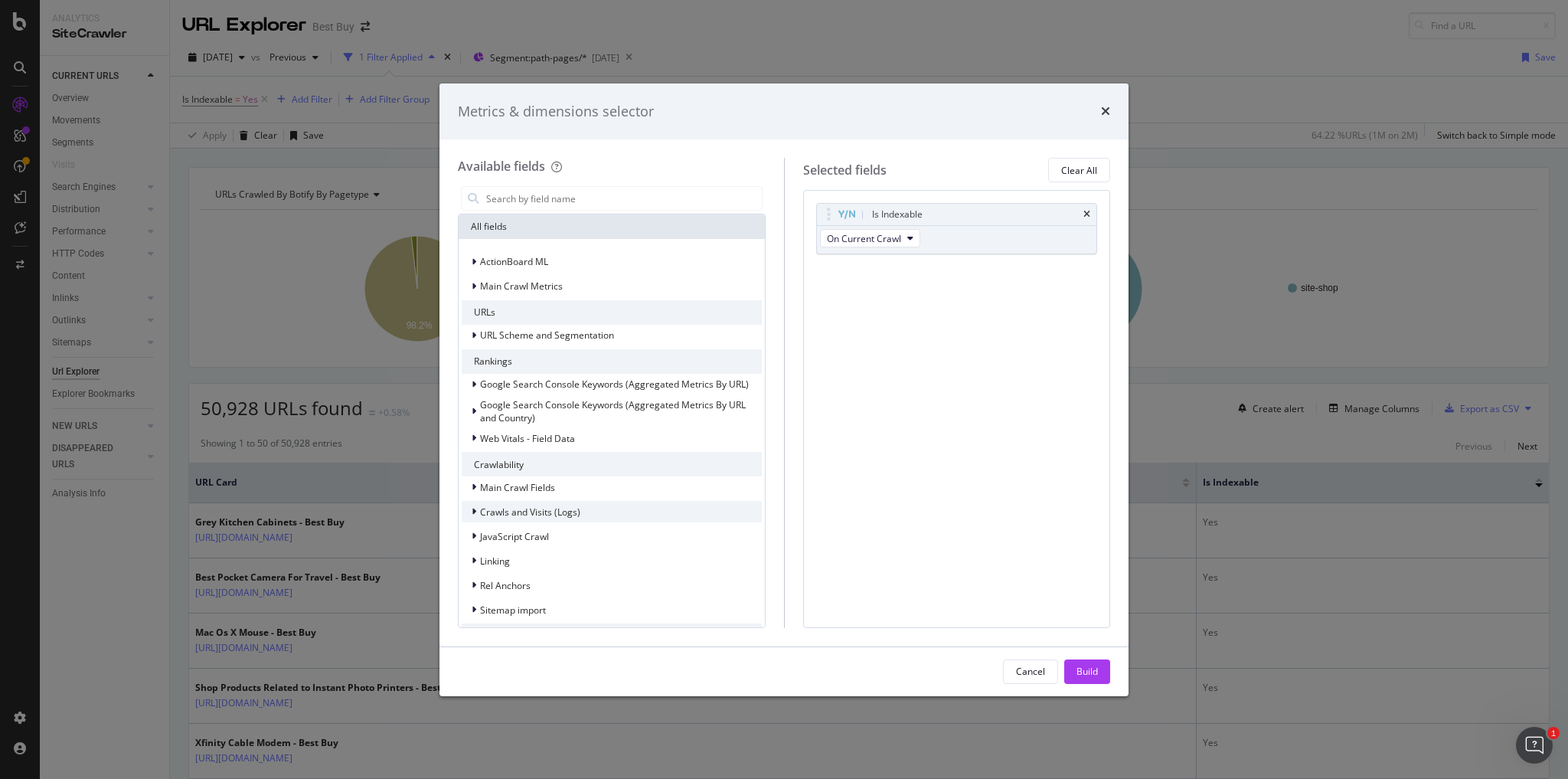 click at bounding box center [475, 512] 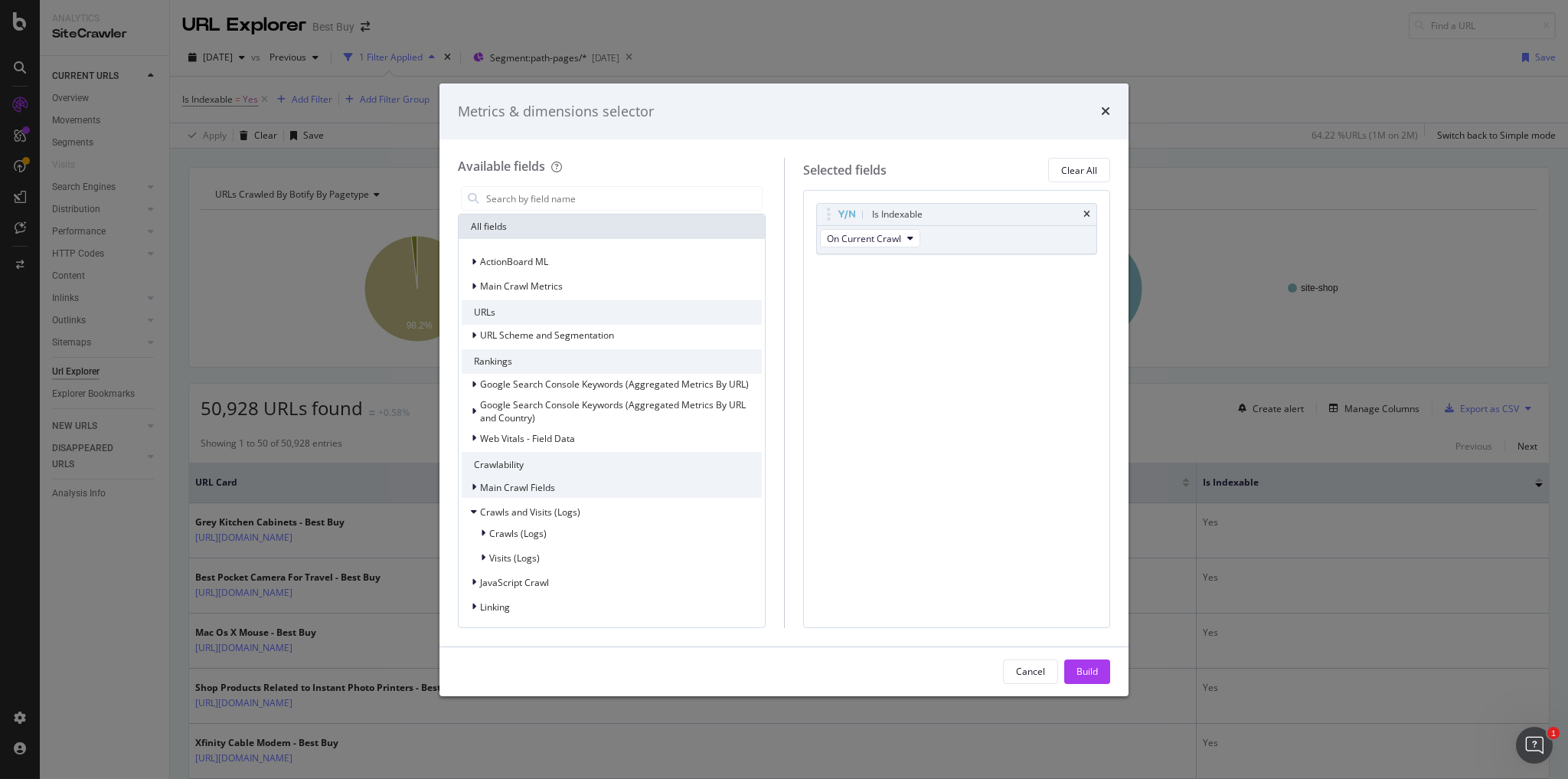 click at bounding box center [474, 487] 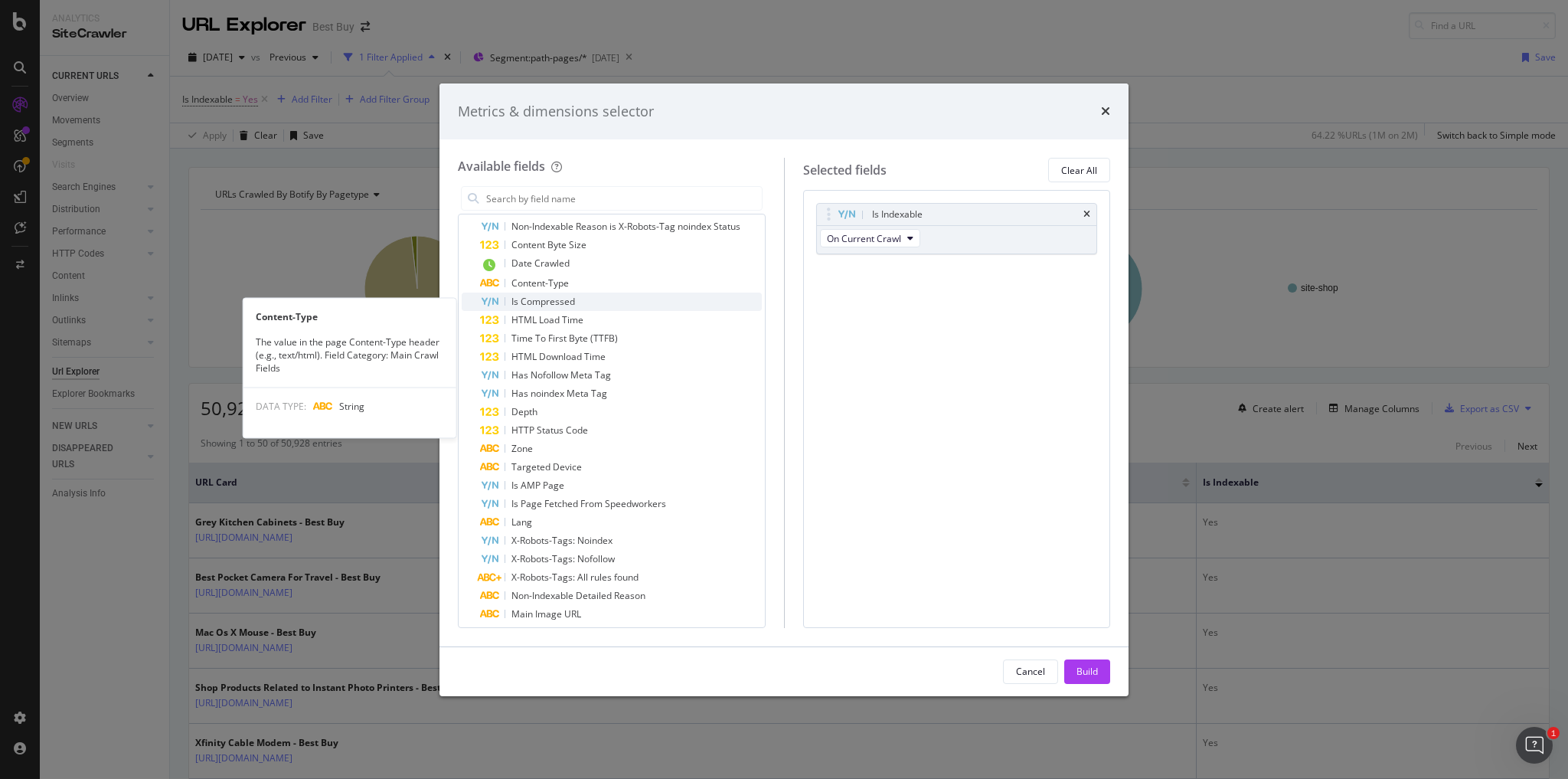 scroll, scrollTop: 368, scrollLeft: 0, axis: vertical 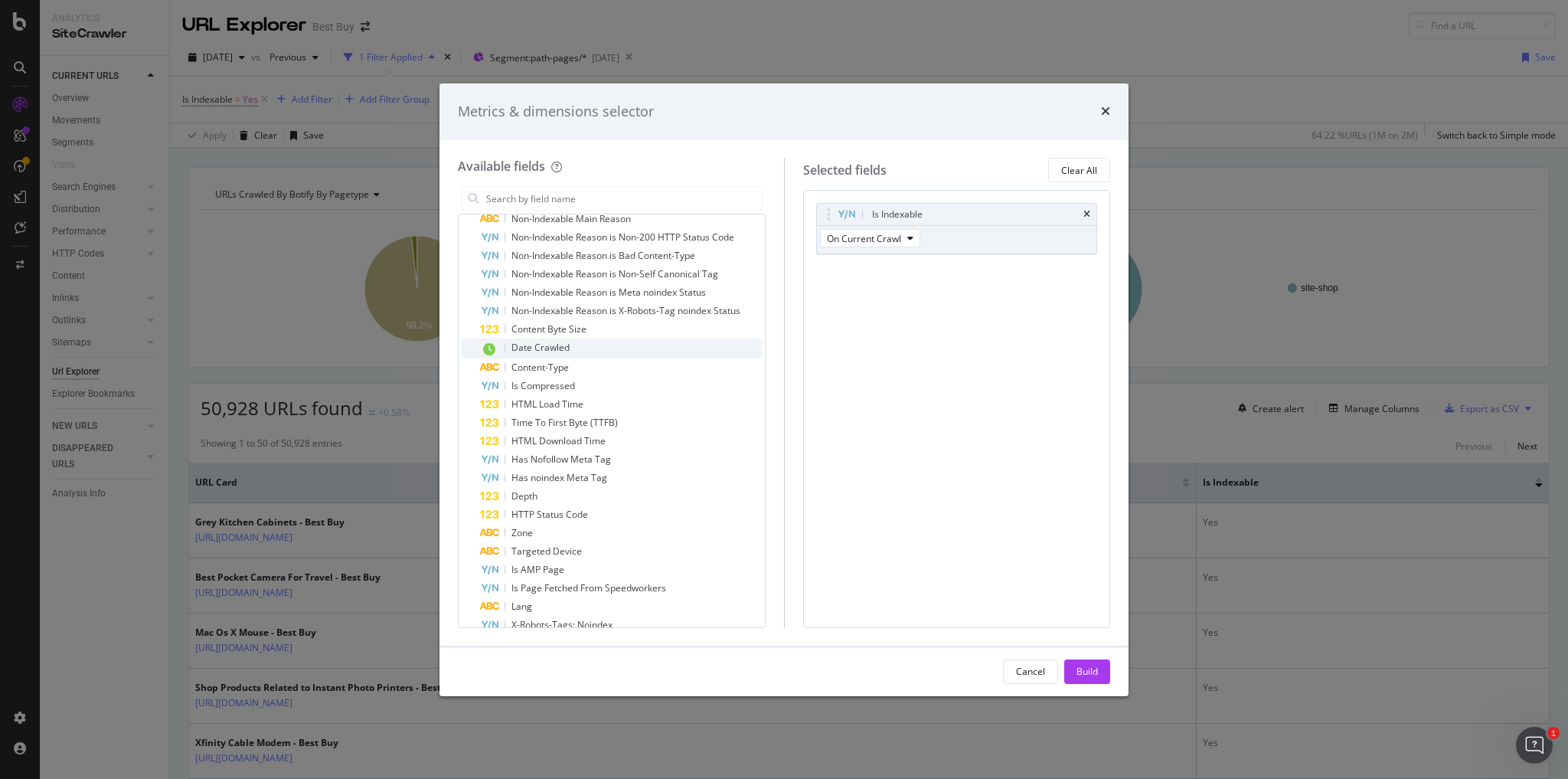 drag, startPoint x: 555, startPoint y: 289, endPoint x: 525, endPoint y: 345, distance: 63.529521 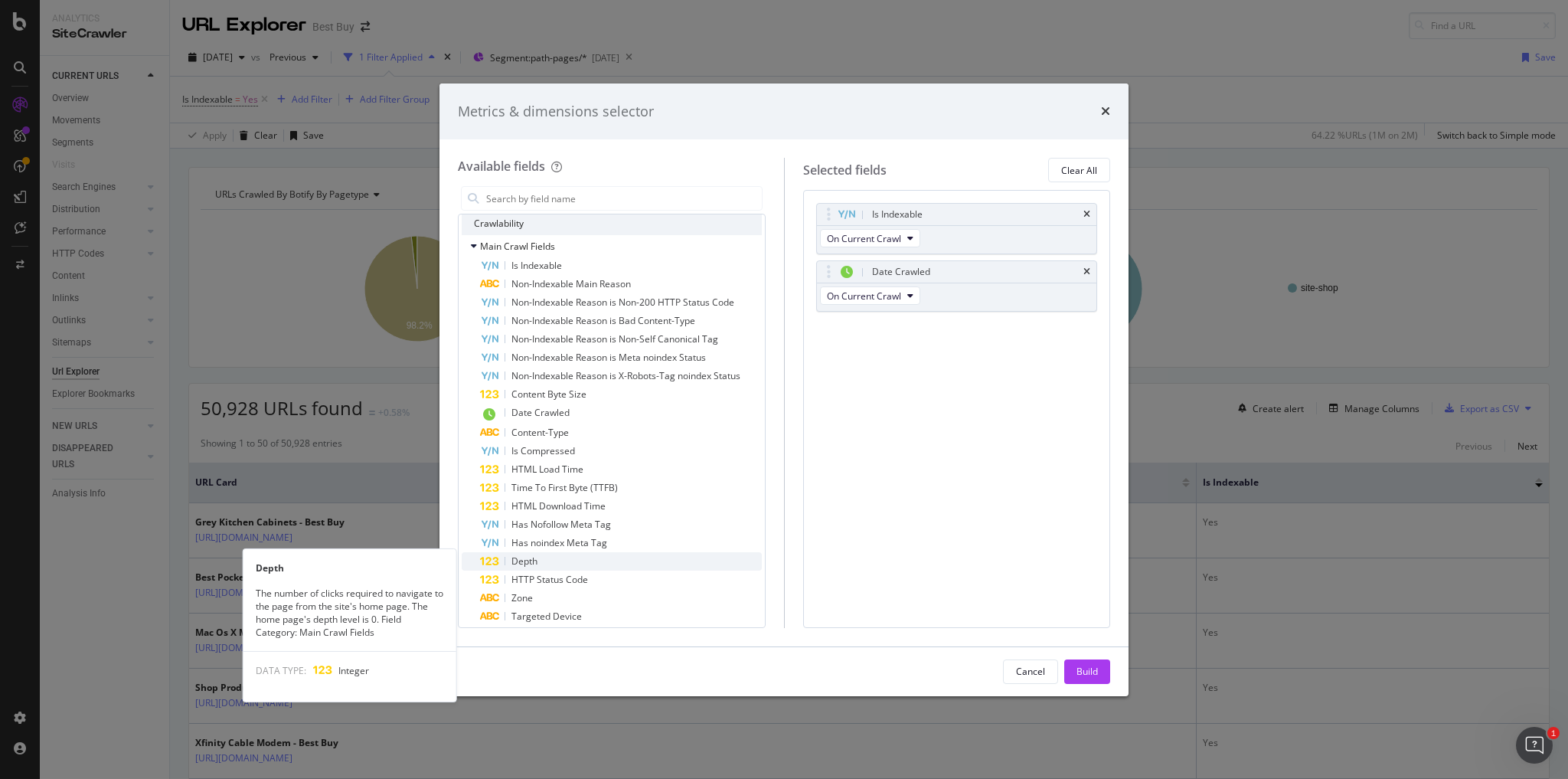 scroll, scrollTop: 184, scrollLeft: 0, axis: vertical 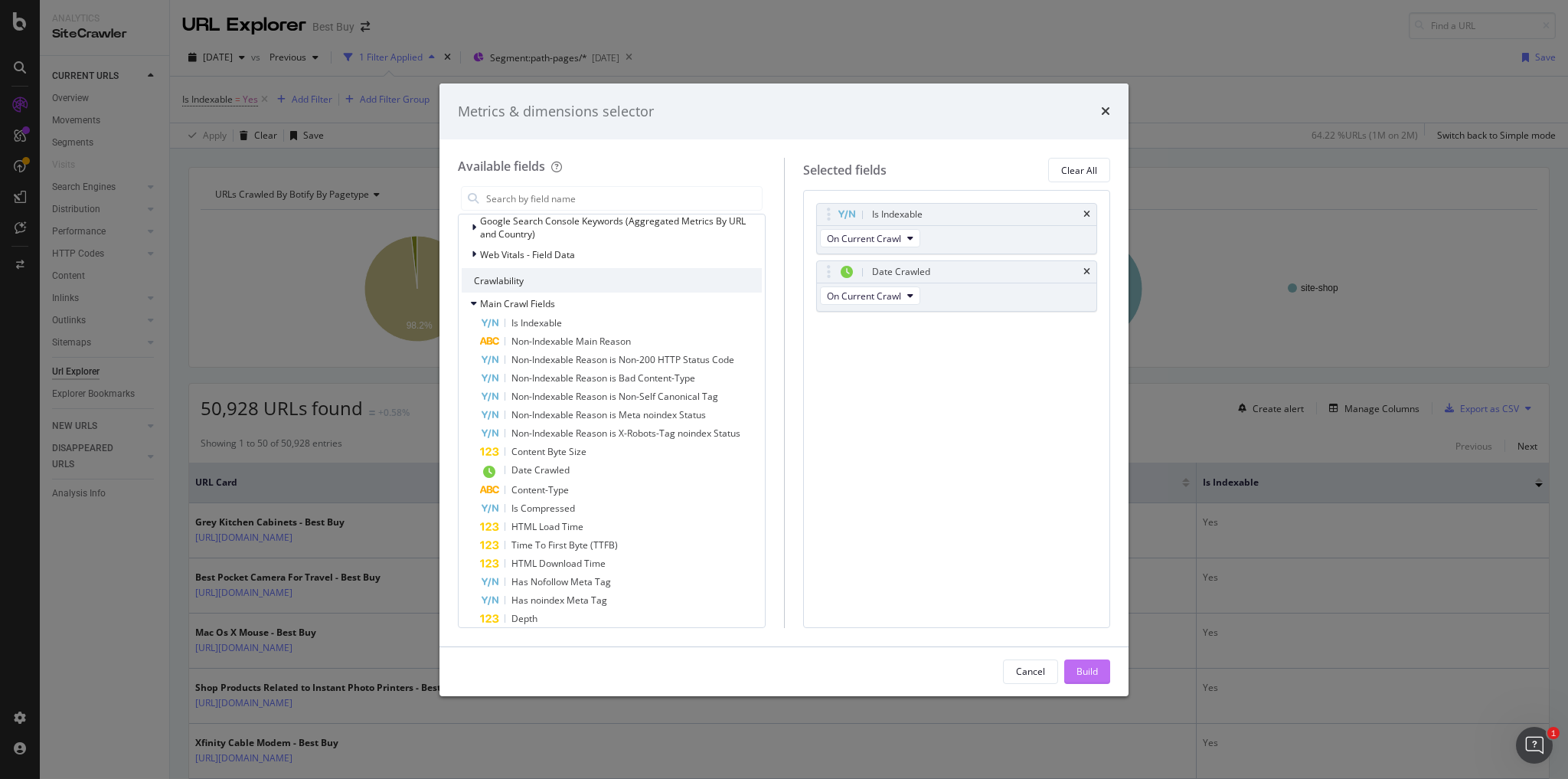 click on "Build" at bounding box center (1087, 671) 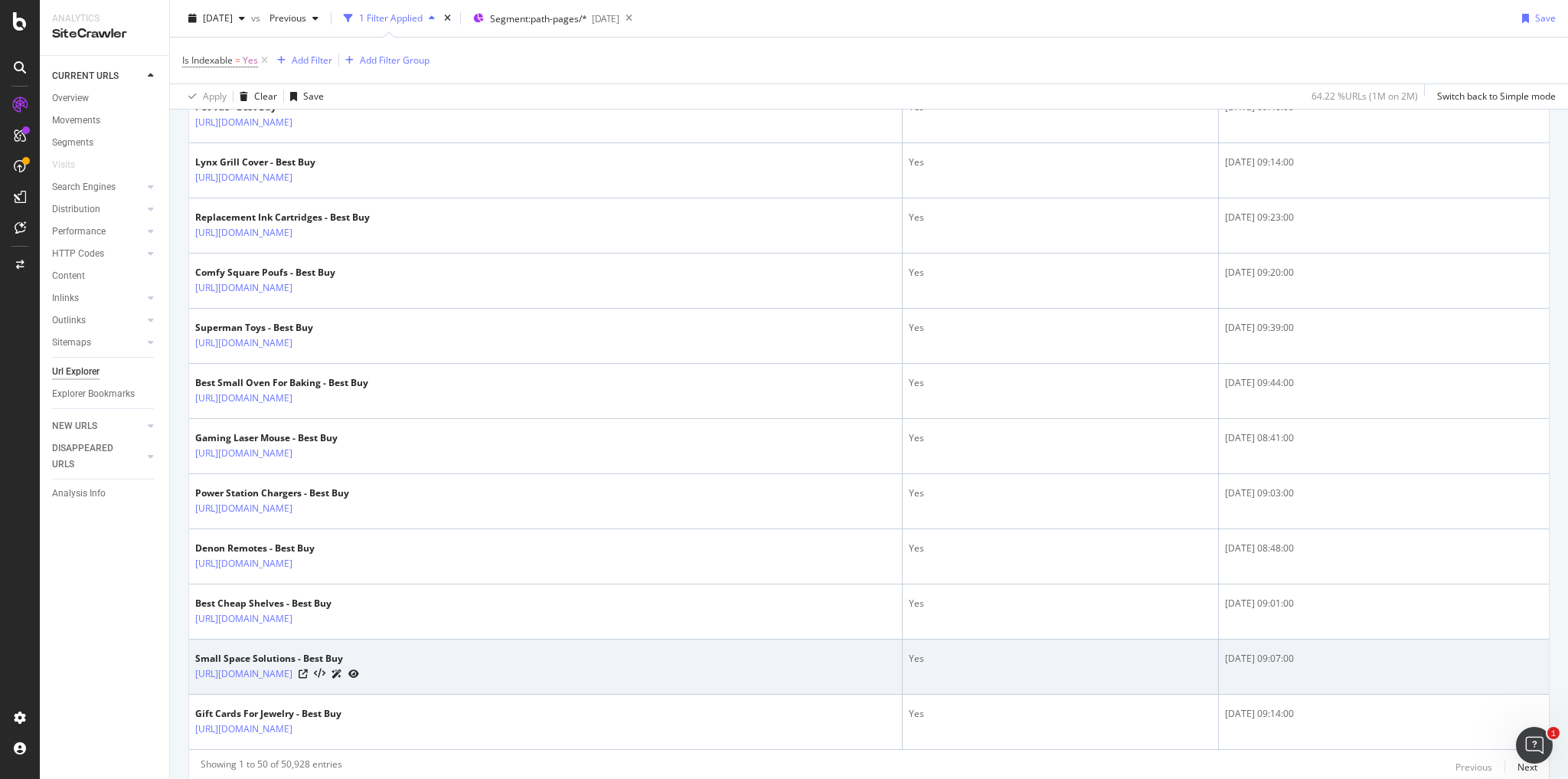 scroll, scrollTop: 2548, scrollLeft: 0, axis: vertical 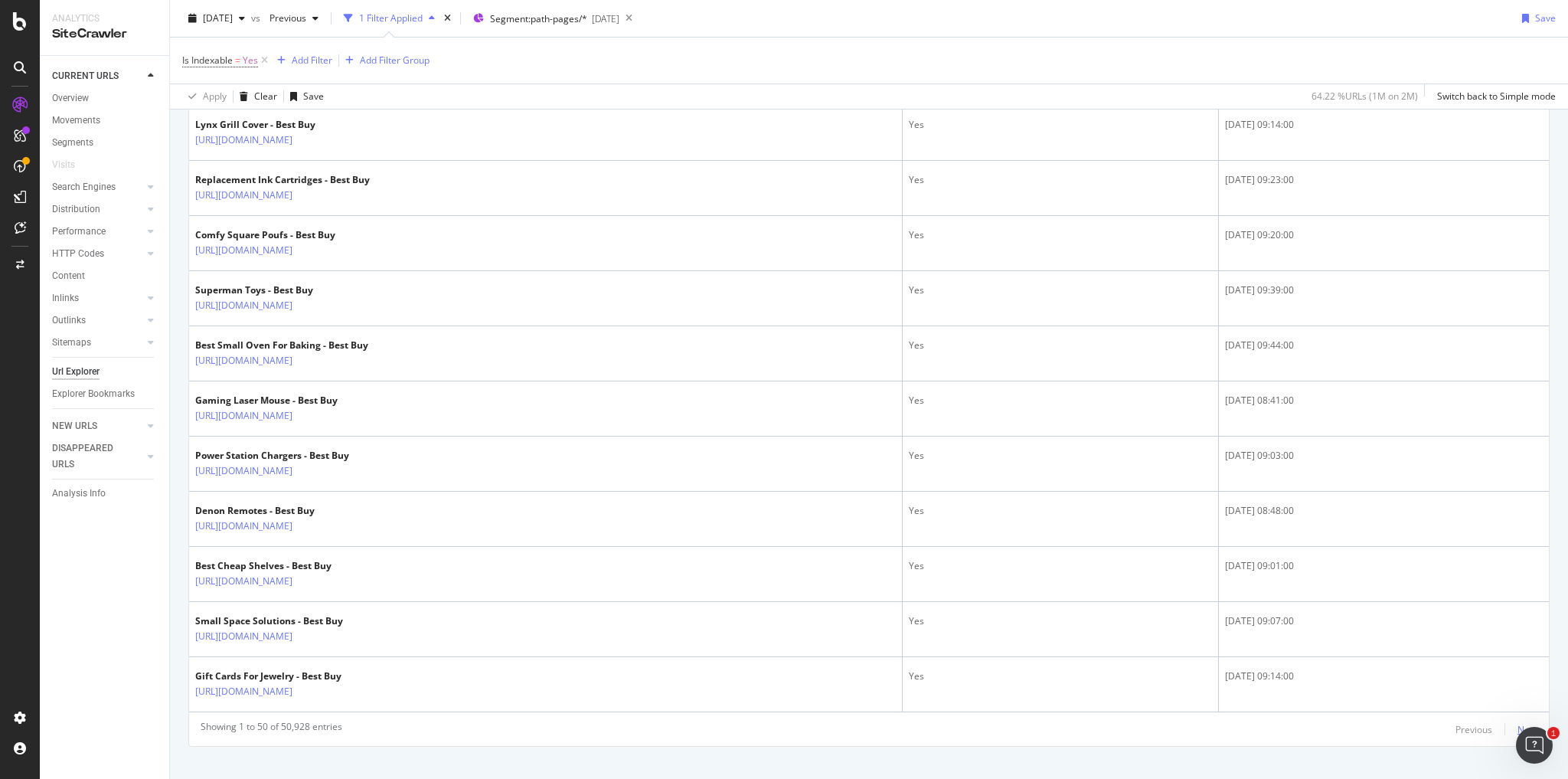 click on "Next" at bounding box center (1527, 729) 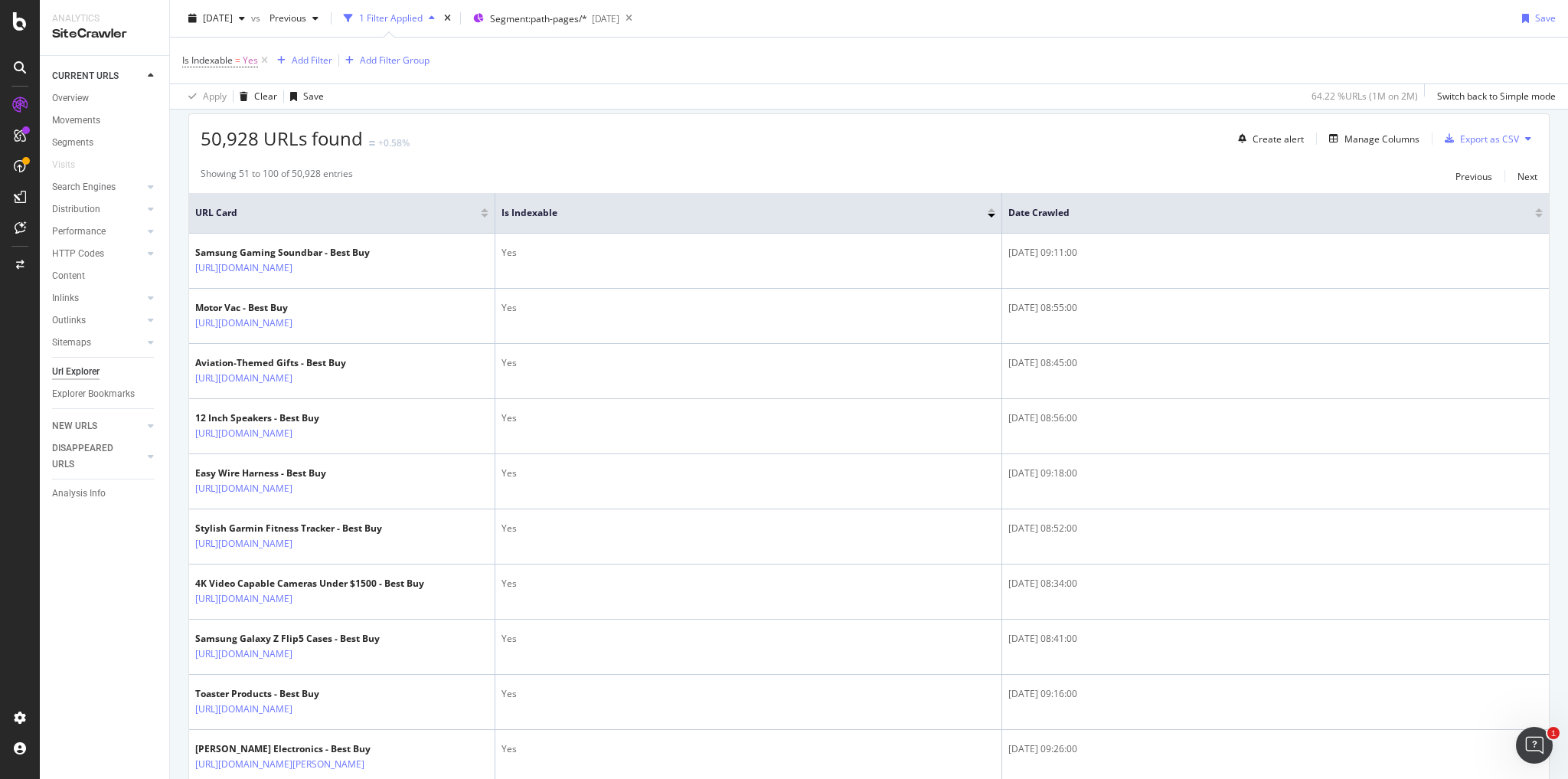 scroll, scrollTop: 0, scrollLeft: 0, axis: both 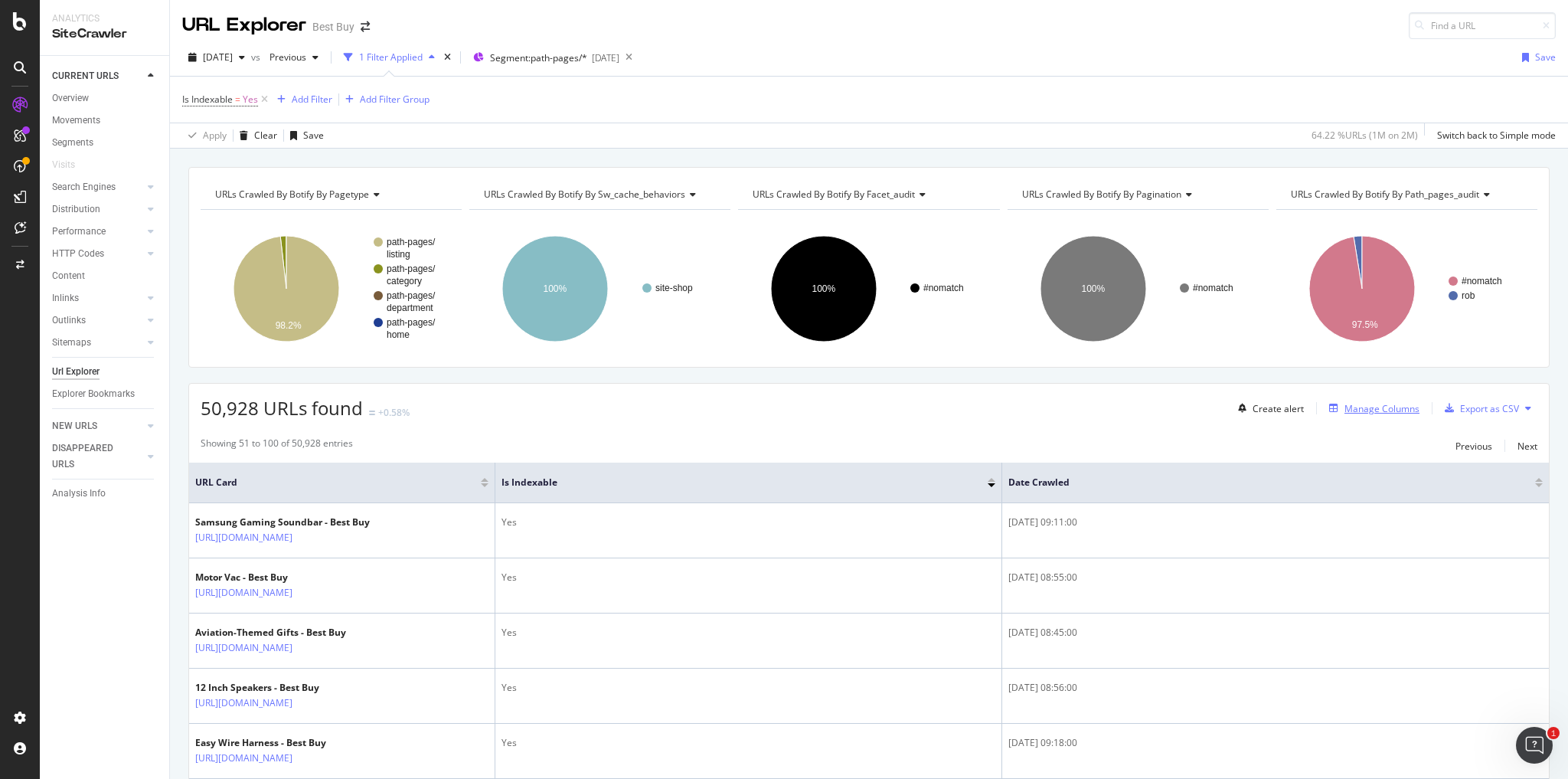 click on "Manage Columns" at bounding box center (1382, 408) 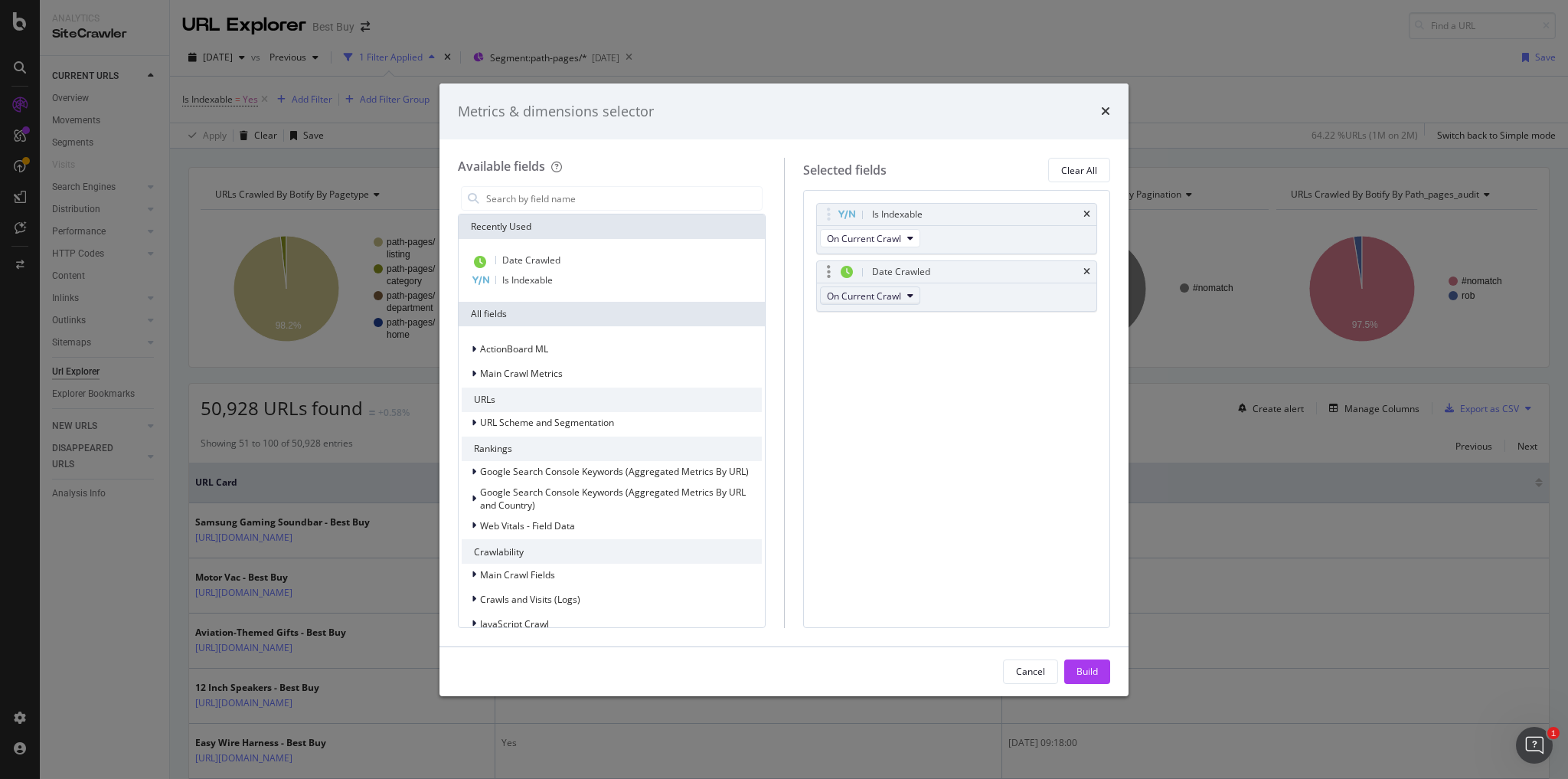 click on "On Current Crawl" at bounding box center (864, 296) 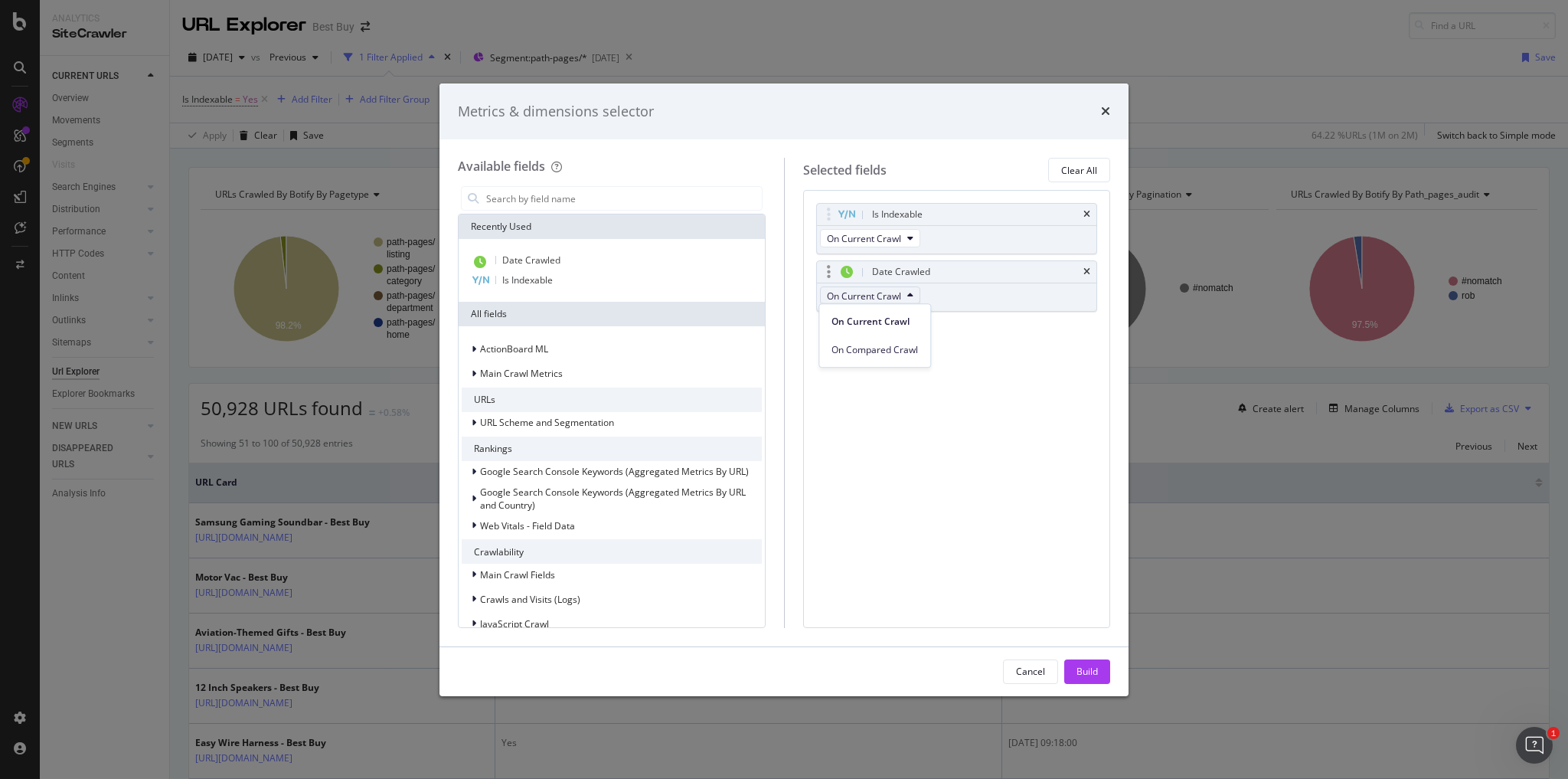 click on "On Current Crawl" at bounding box center [870, 296] 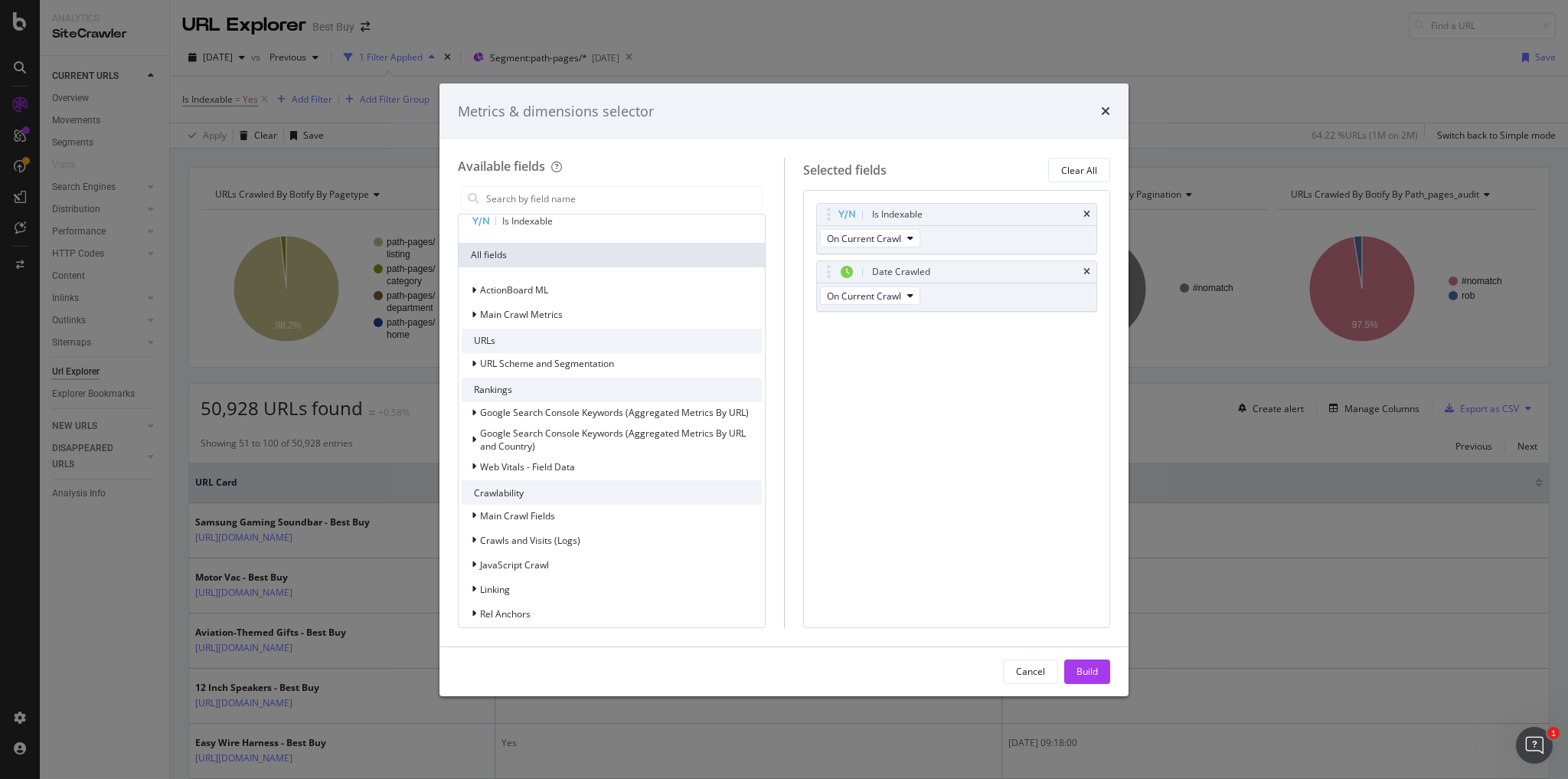scroll, scrollTop: 61, scrollLeft: 0, axis: vertical 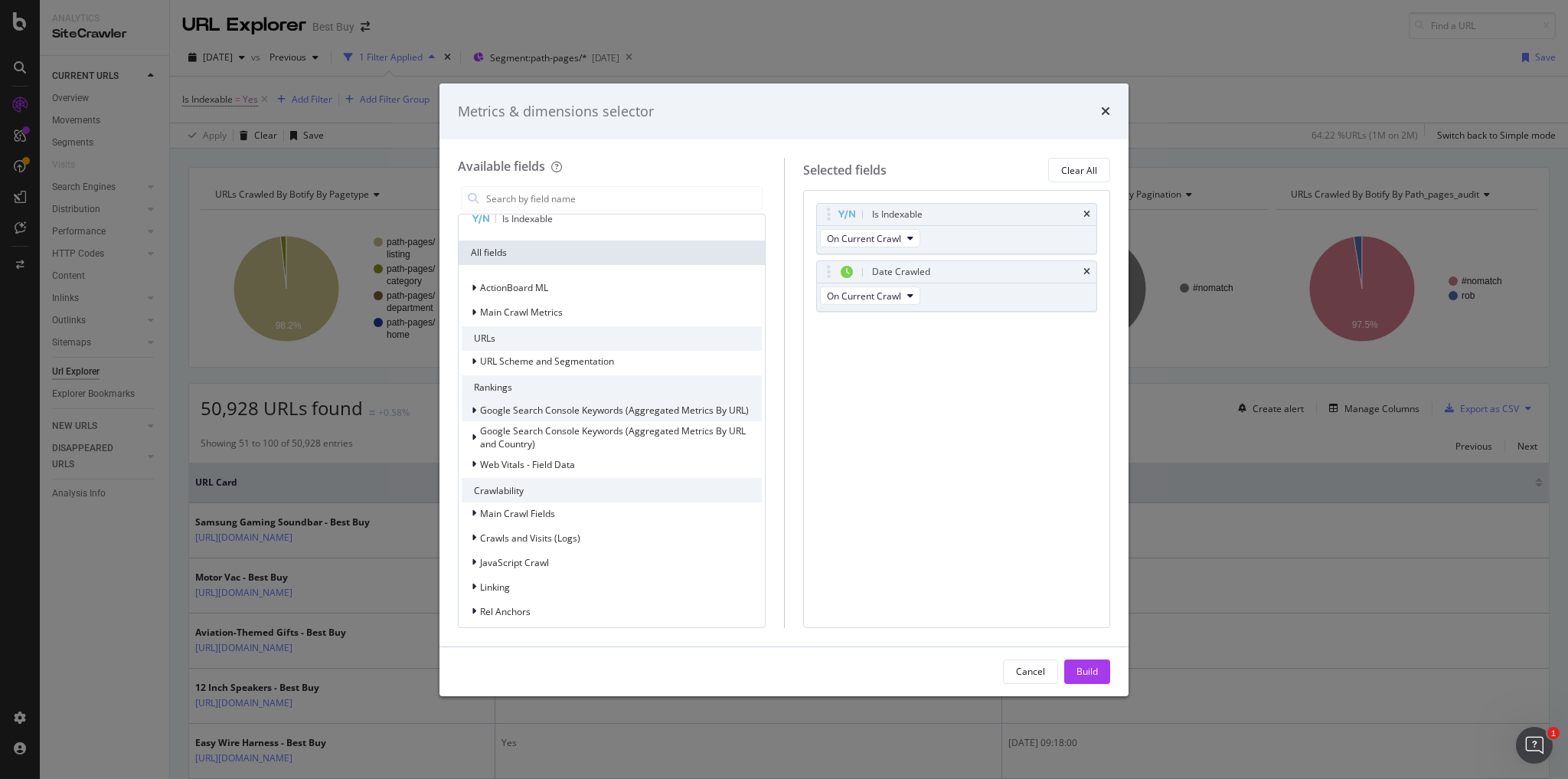 click on "Google Search Console Keywords (Aggregated Metrics By URL)" at bounding box center (614, 410) 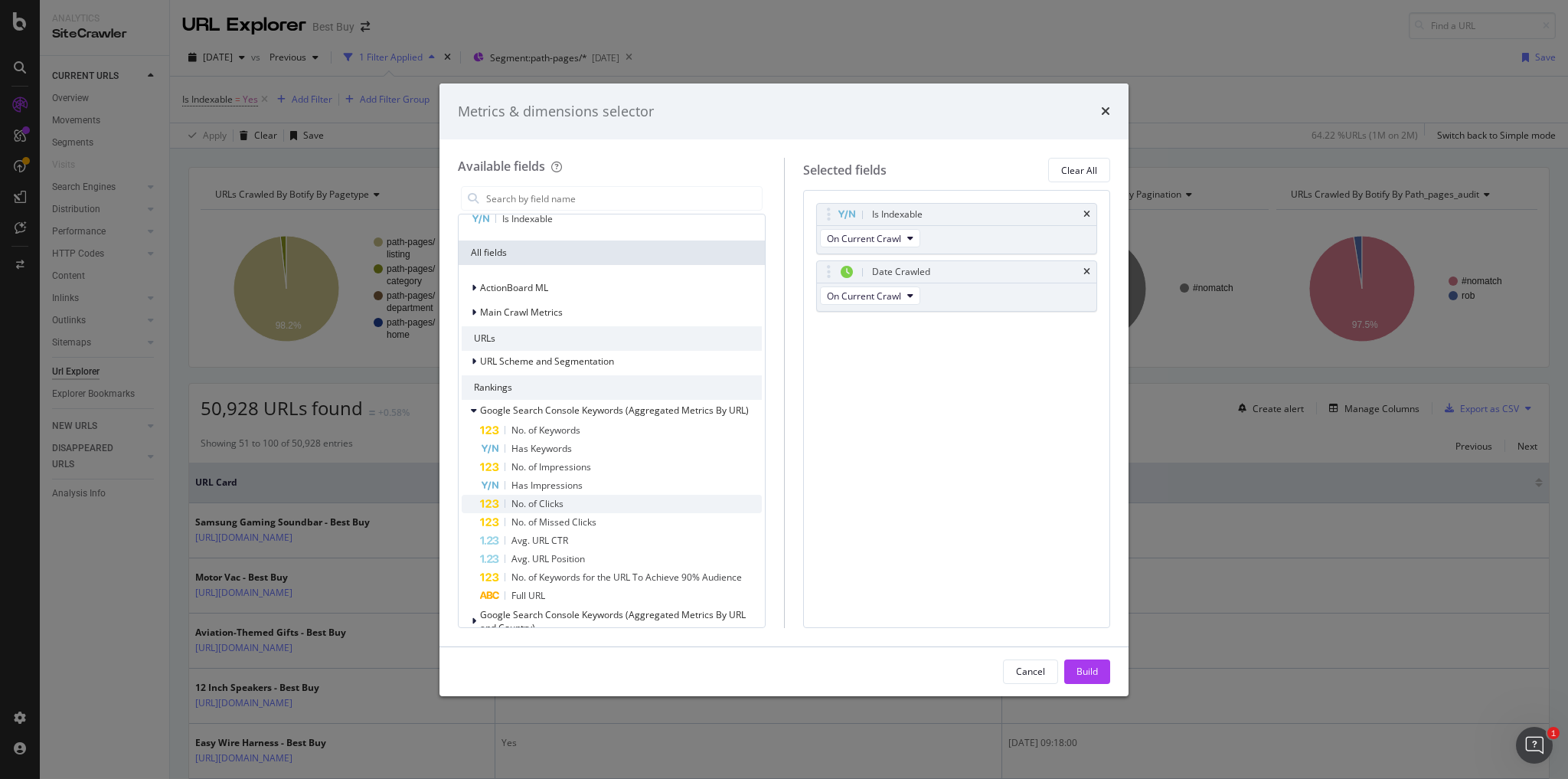 click on "No. of Clicks" at bounding box center (621, 504) 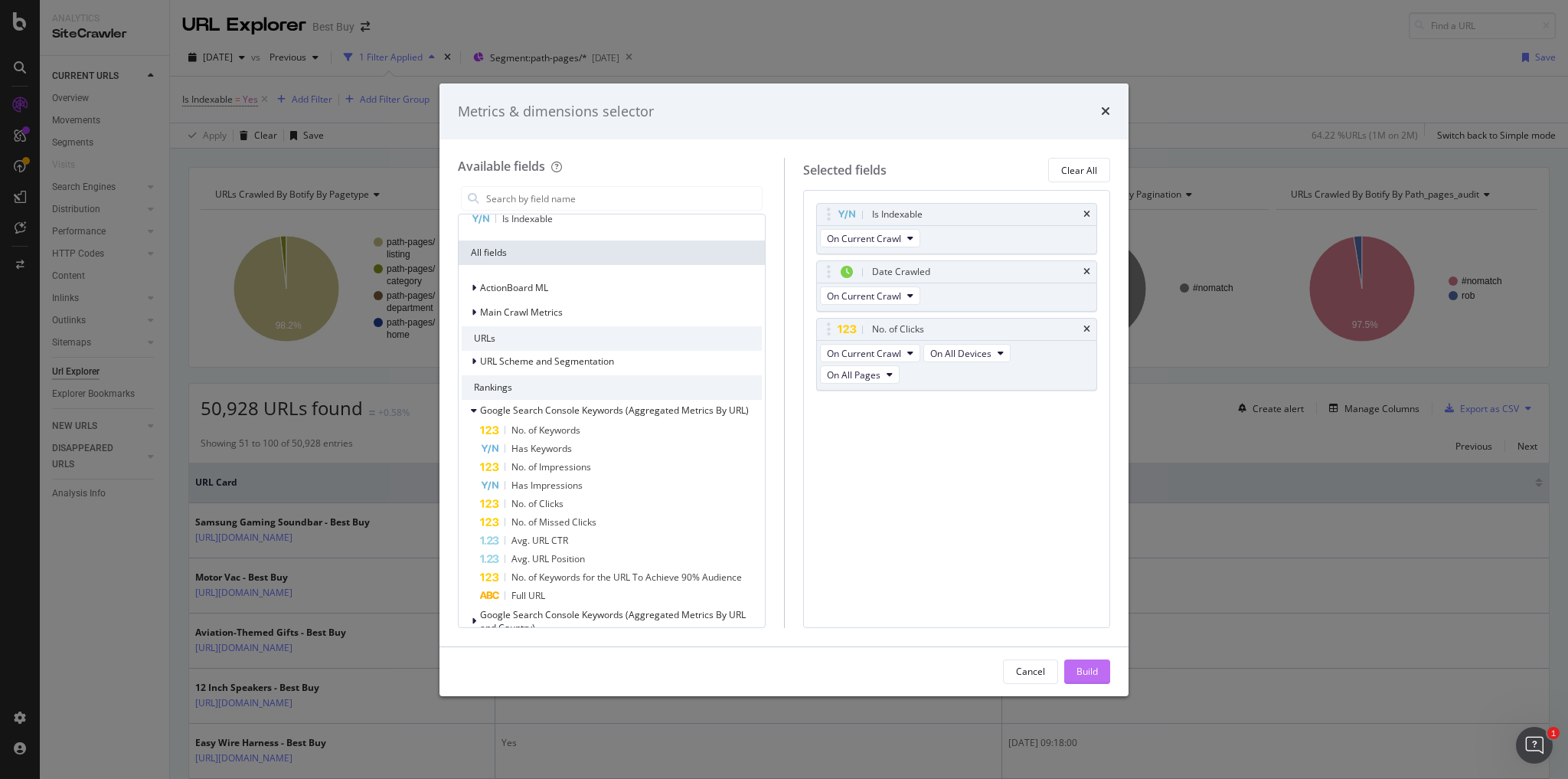 click on "Build" at bounding box center (1087, 671) 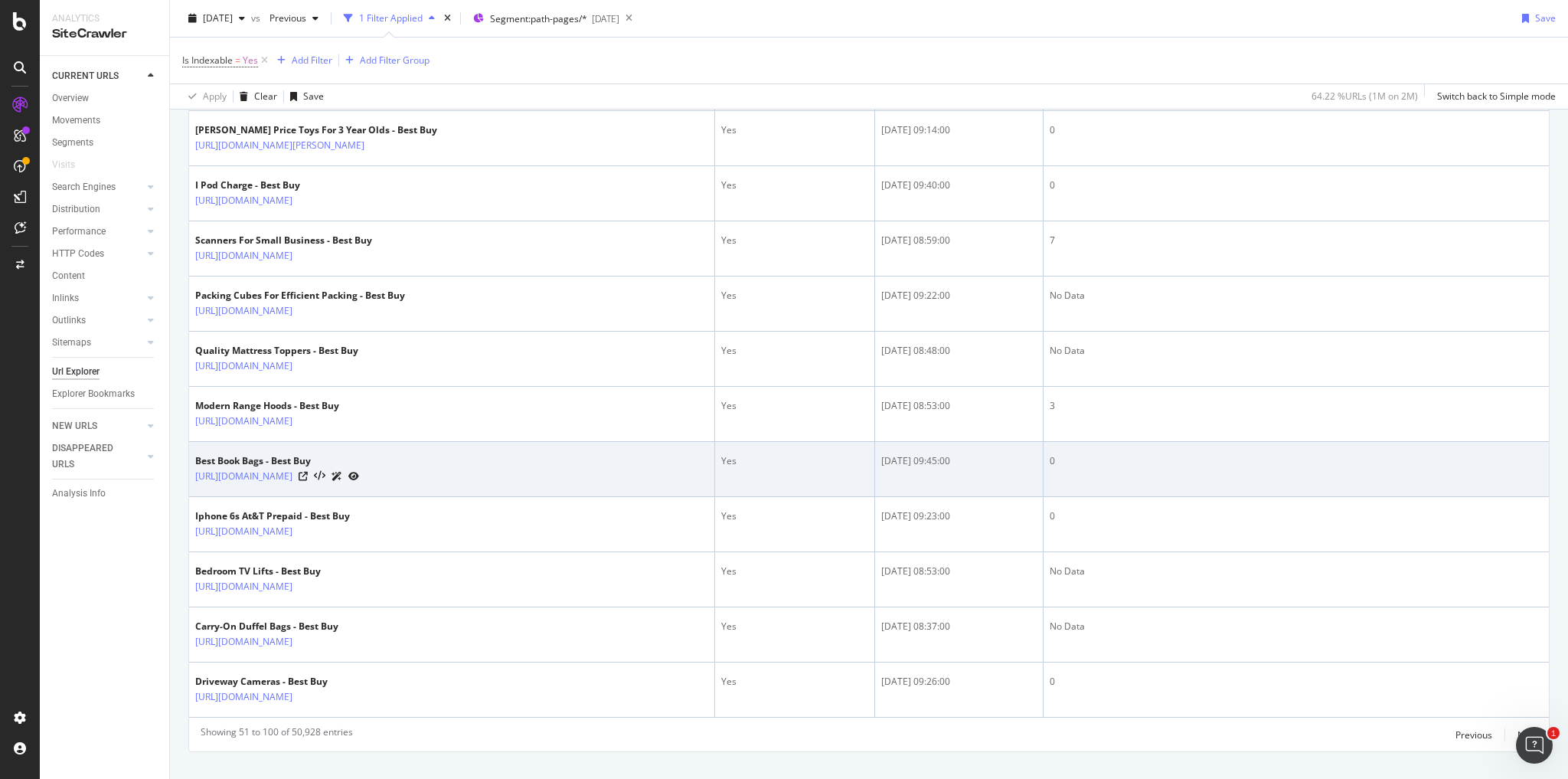 scroll, scrollTop: 2548, scrollLeft: 0, axis: vertical 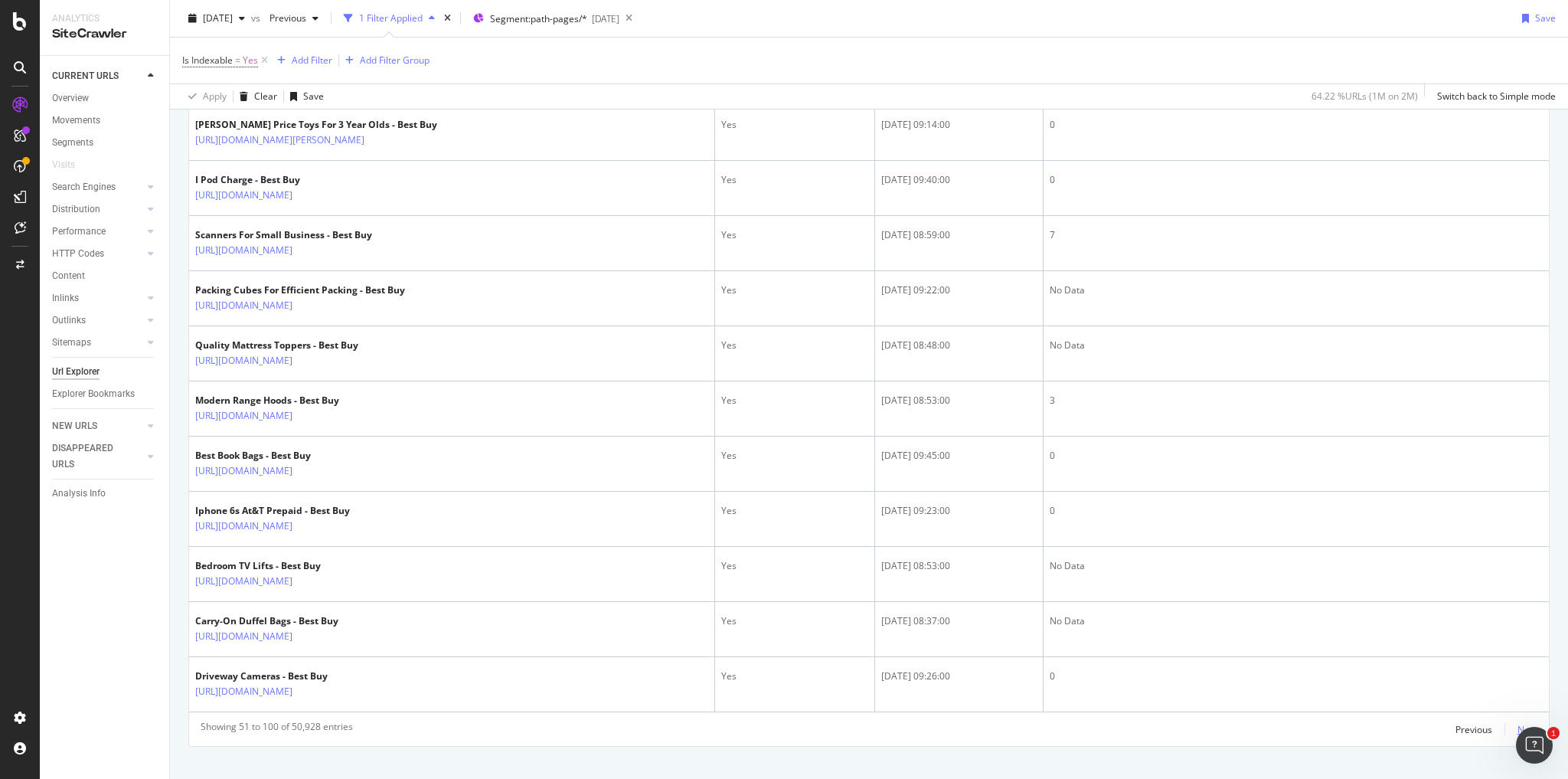click on "Next" at bounding box center (1527, 729) 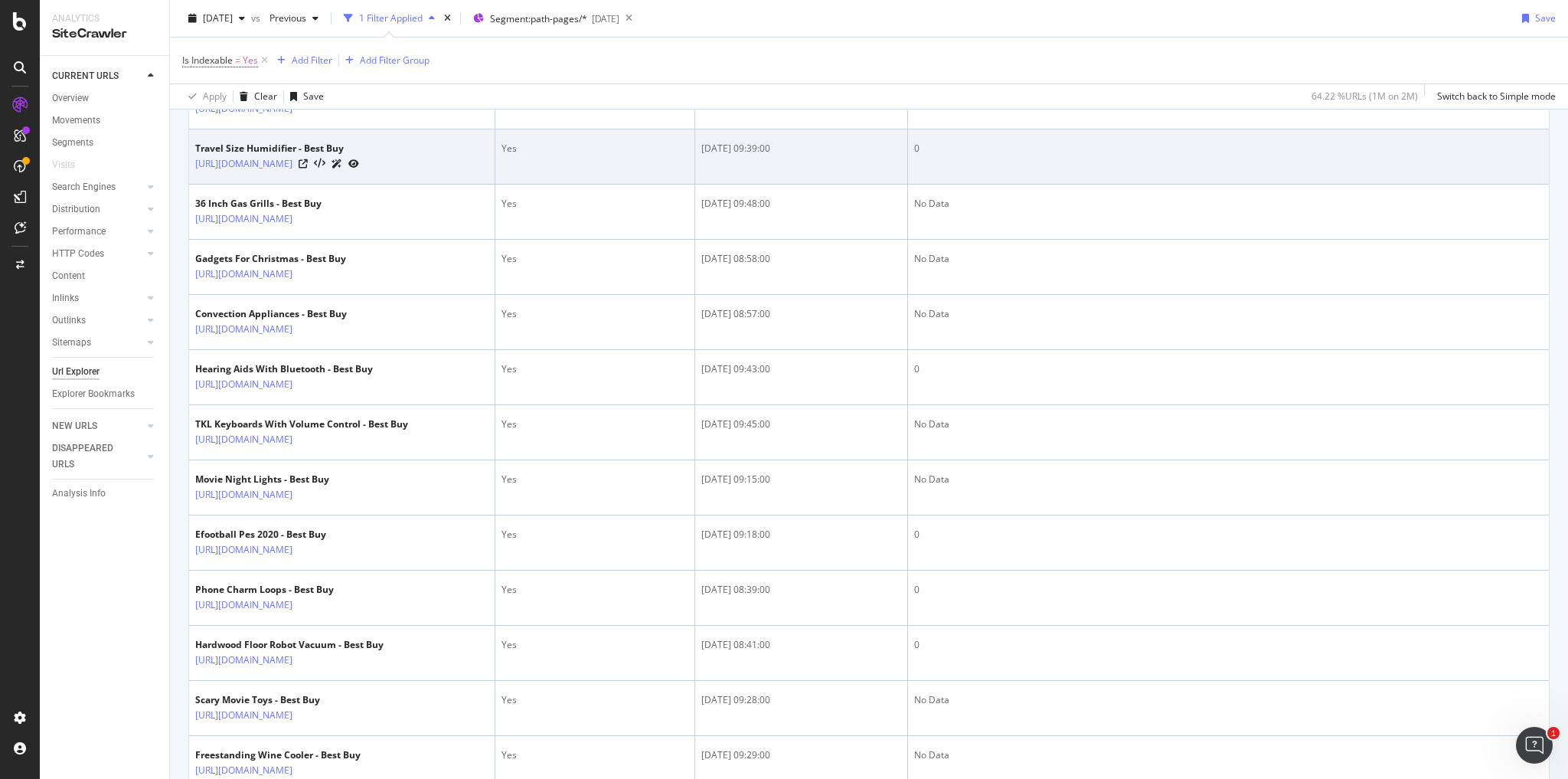 scroll, scrollTop: 0, scrollLeft: 0, axis: both 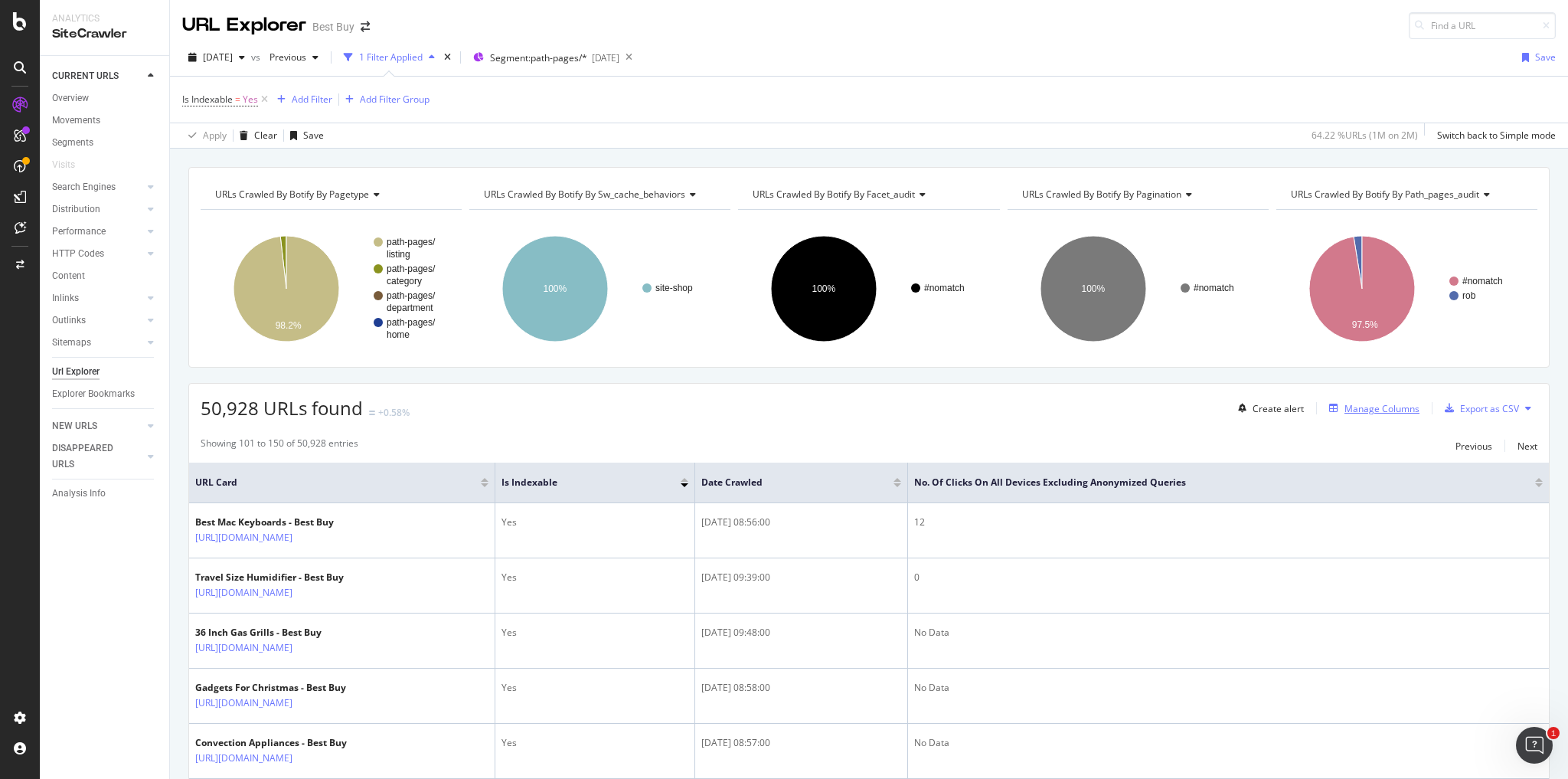 click on "Manage Columns" at bounding box center (1382, 408) 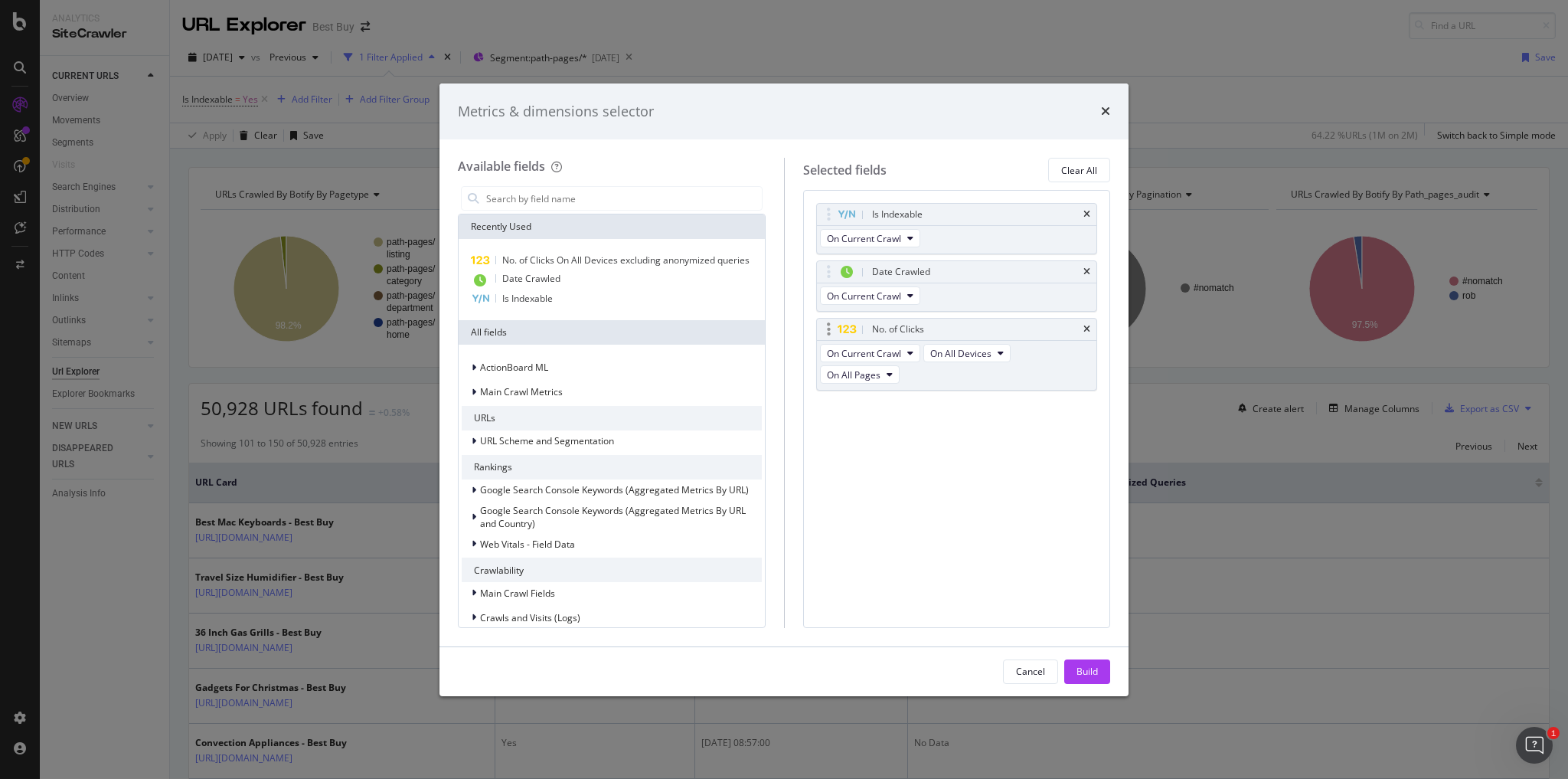 click on "No. of Clicks" at bounding box center (957, 329) 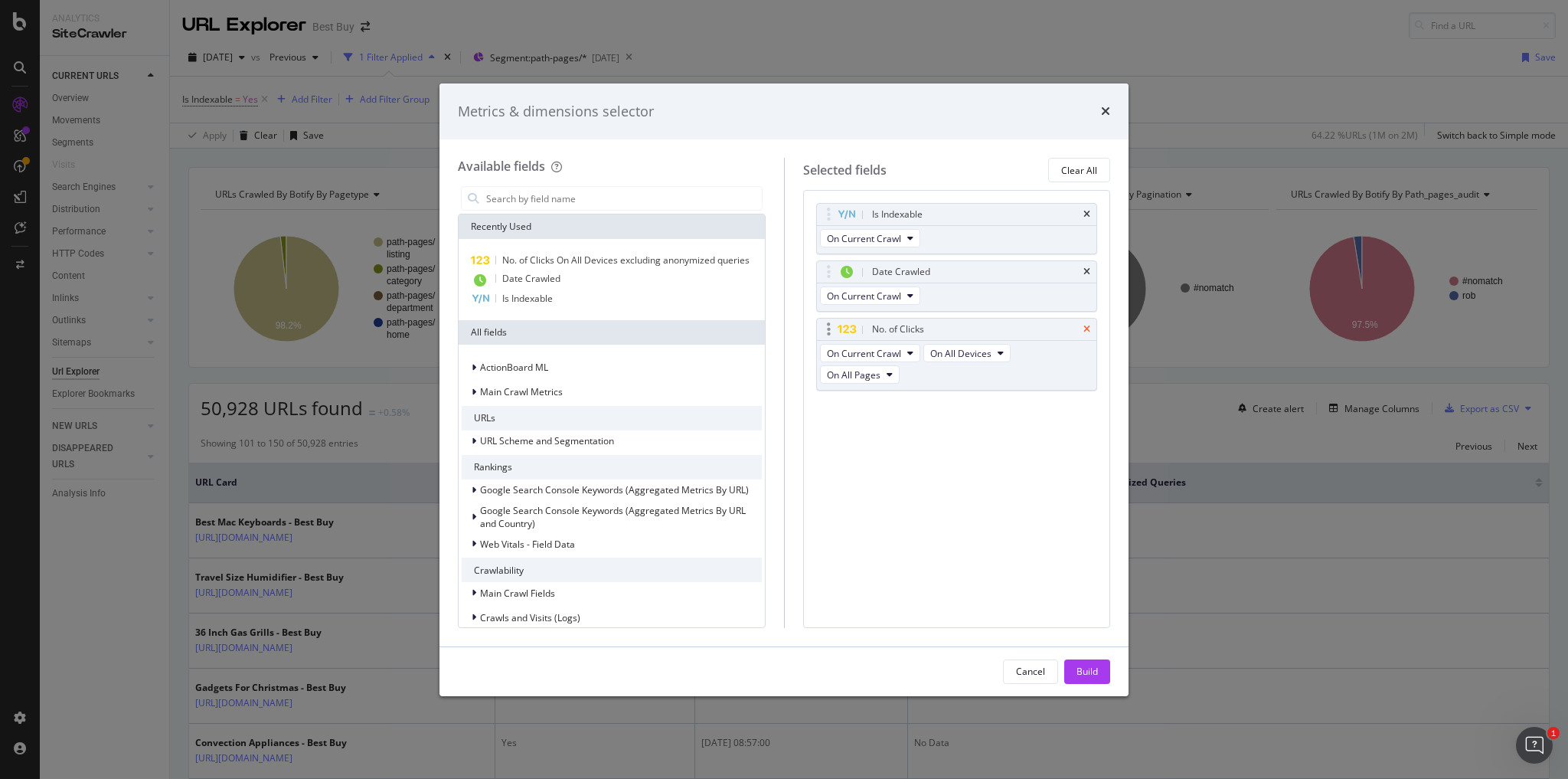 click at bounding box center (1086, 329) 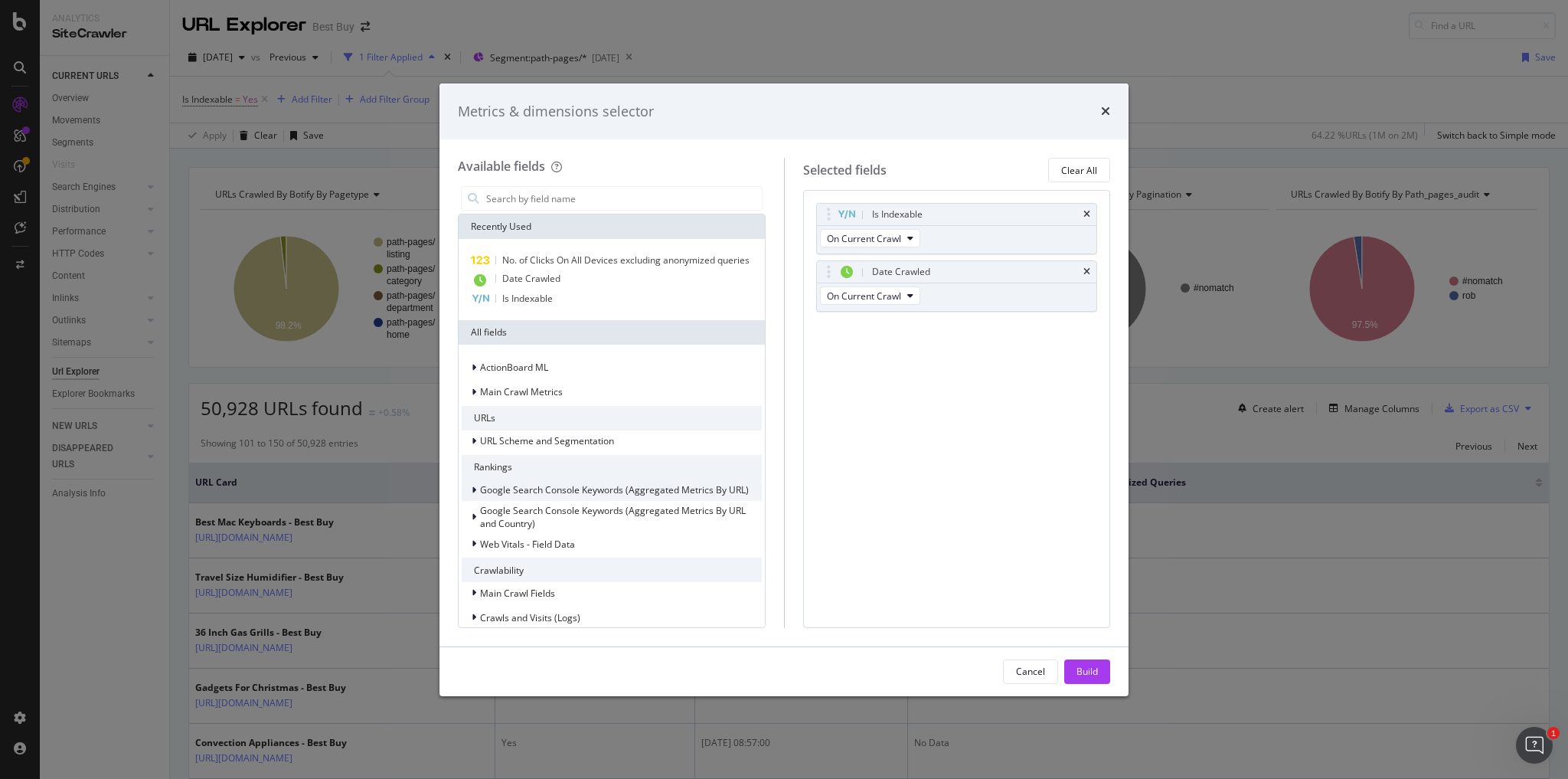 click on "Google Search Console Keywords (Aggregated Metrics By URL)" at bounding box center [614, 489] 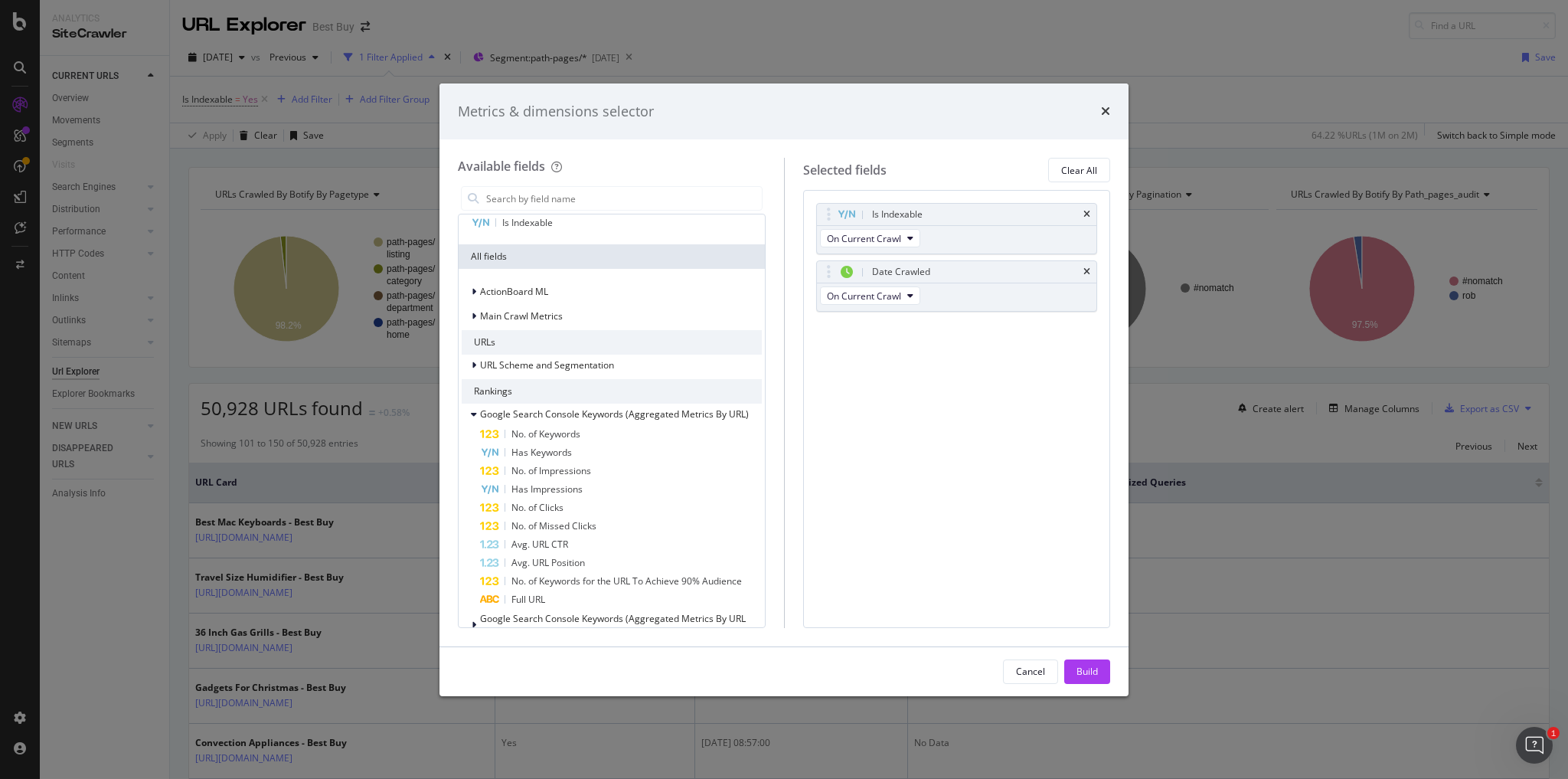 scroll, scrollTop: 61, scrollLeft: 0, axis: vertical 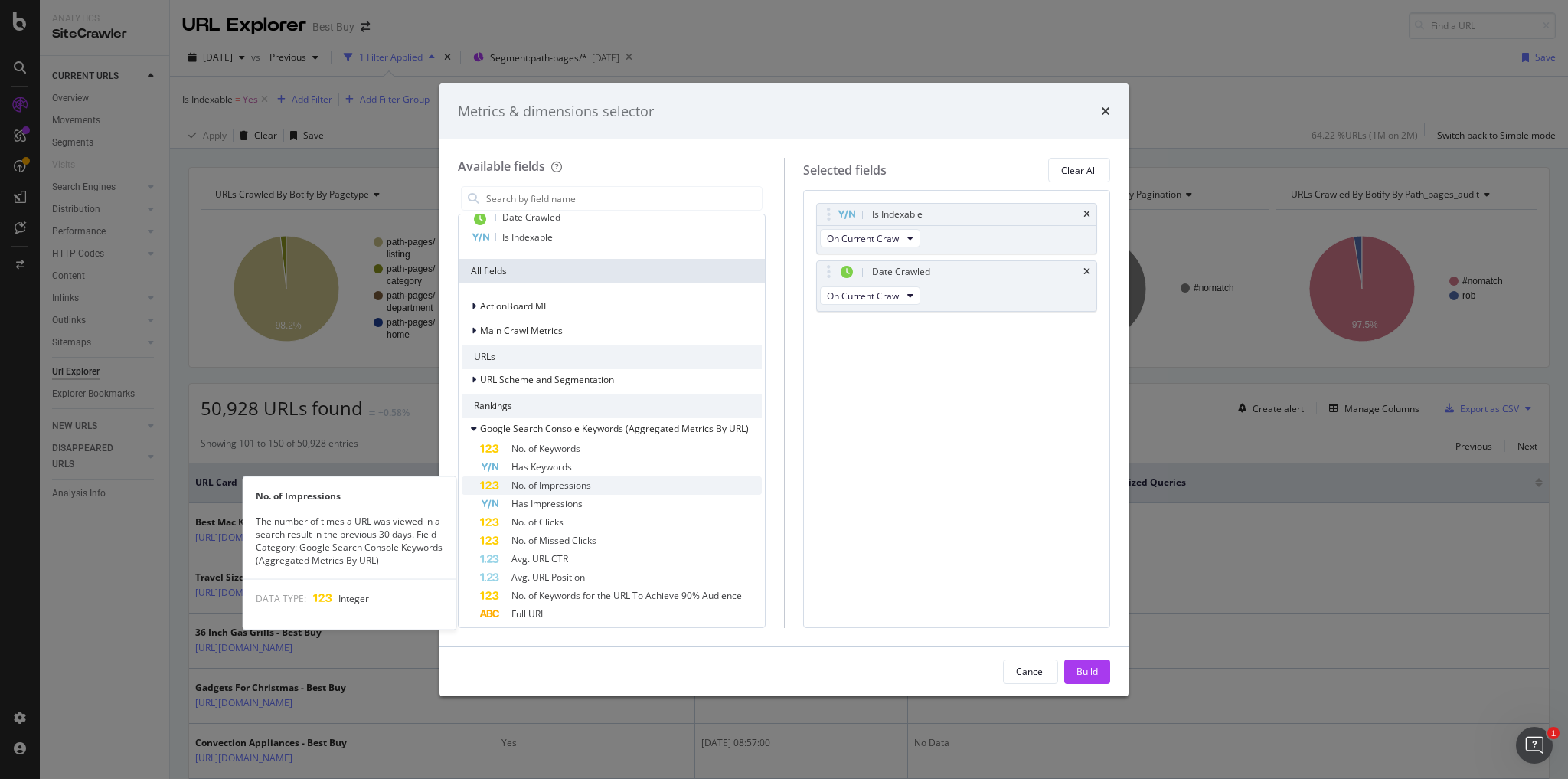 click on "No. of Impressions" at bounding box center [551, 485] 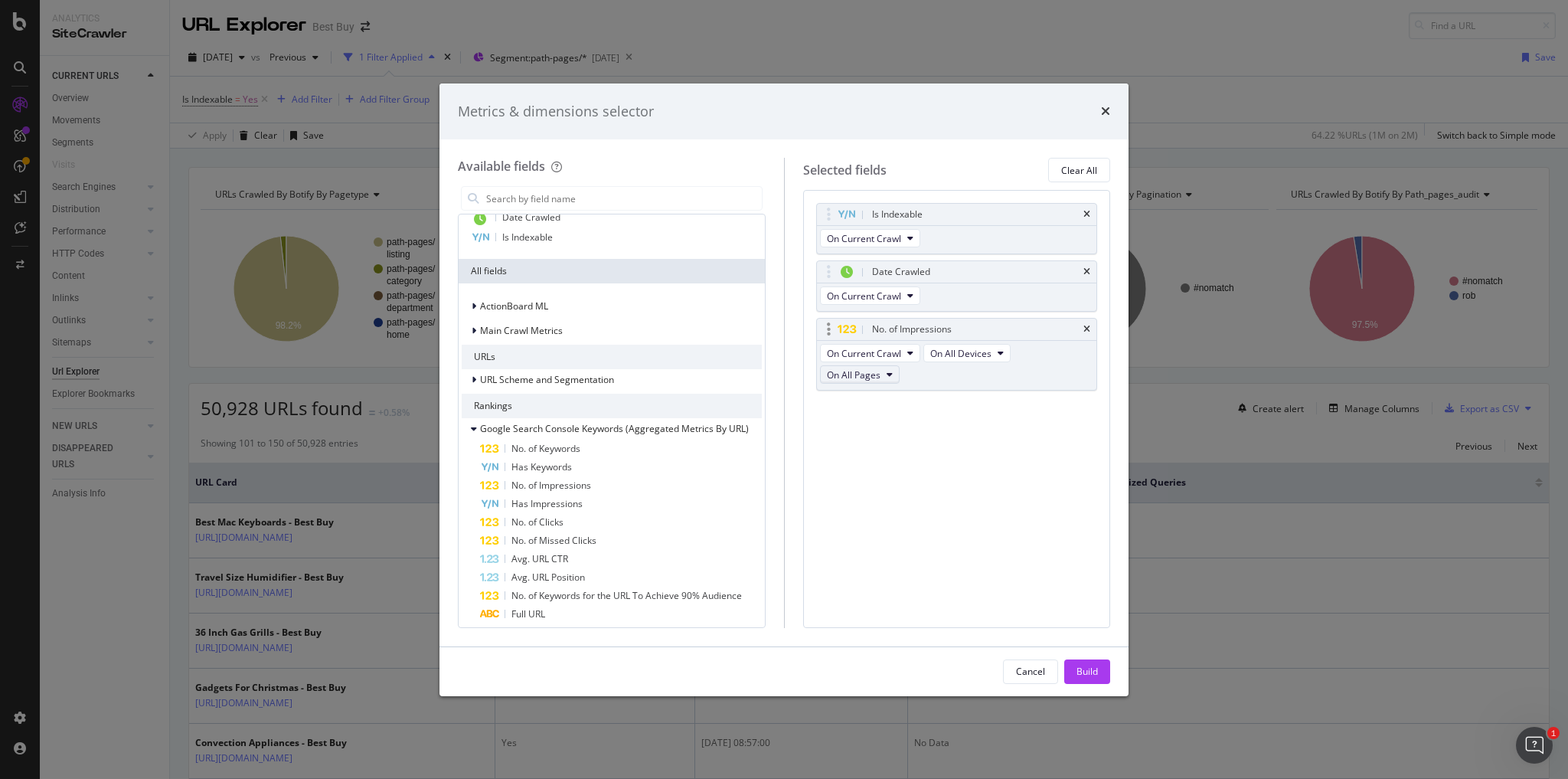 click on "On All Pages" at bounding box center [854, 375] 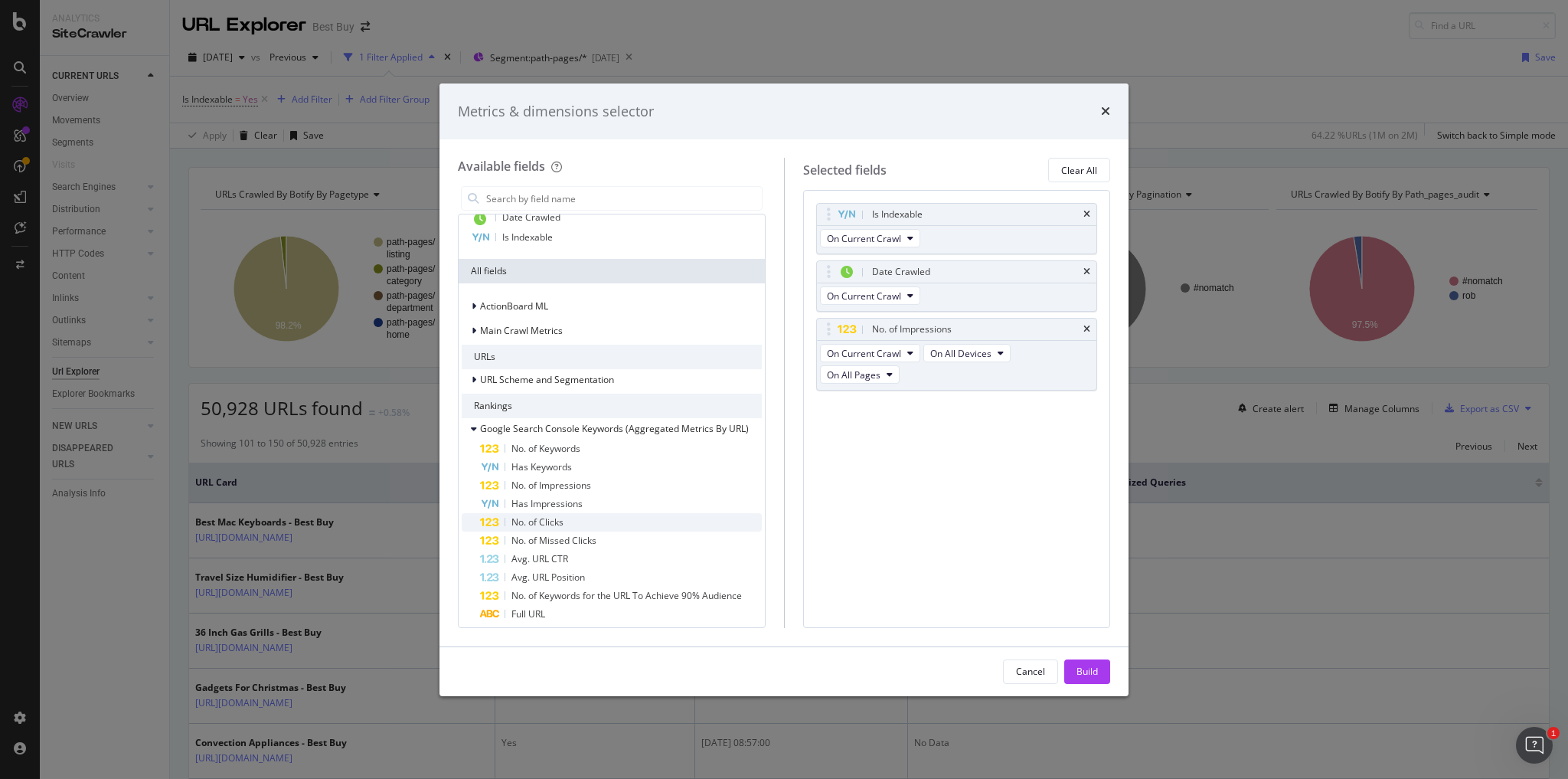 click on "No. of Clicks" at bounding box center (537, 522) 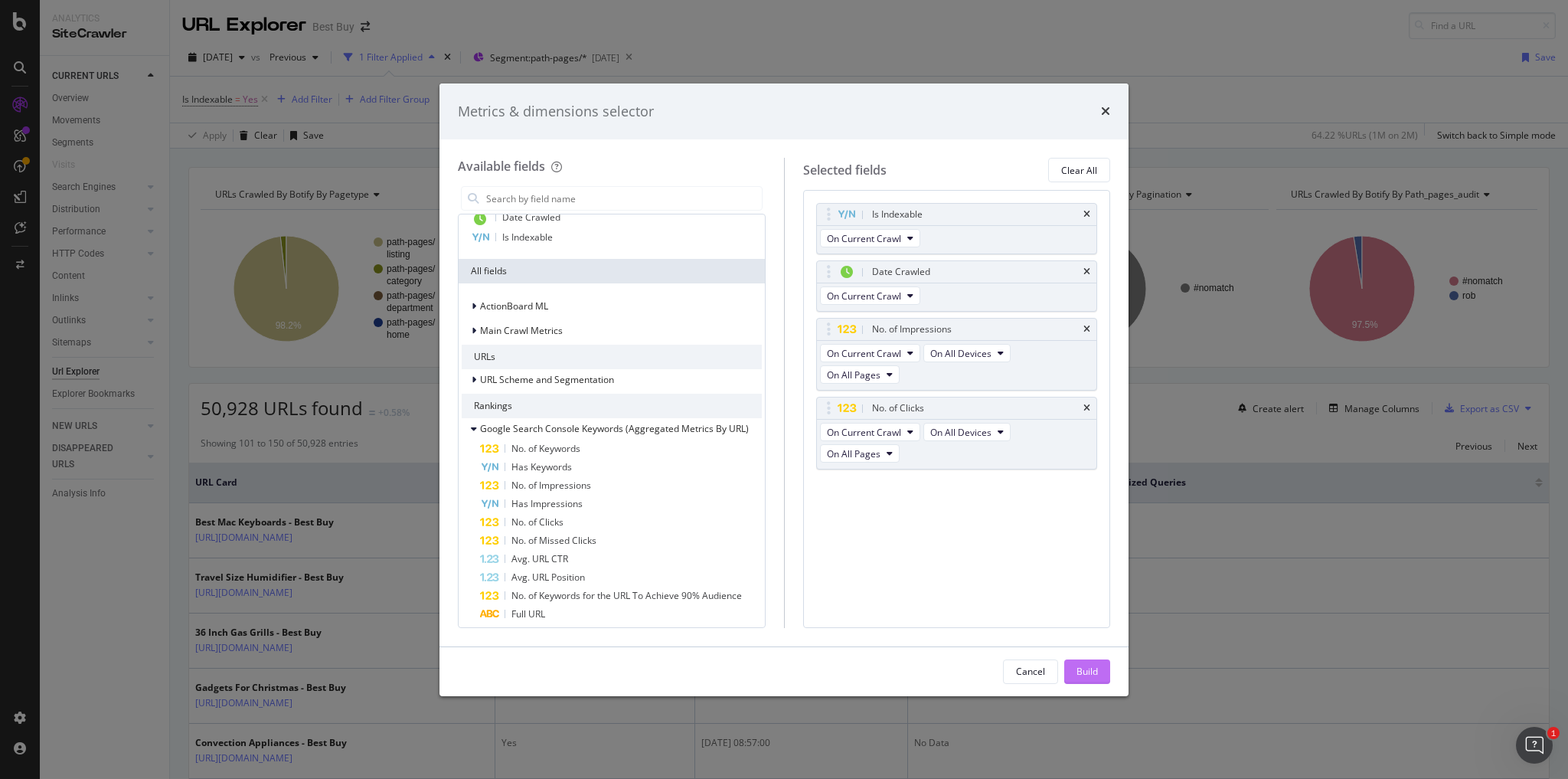 click on "Build" at bounding box center [1087, 672] 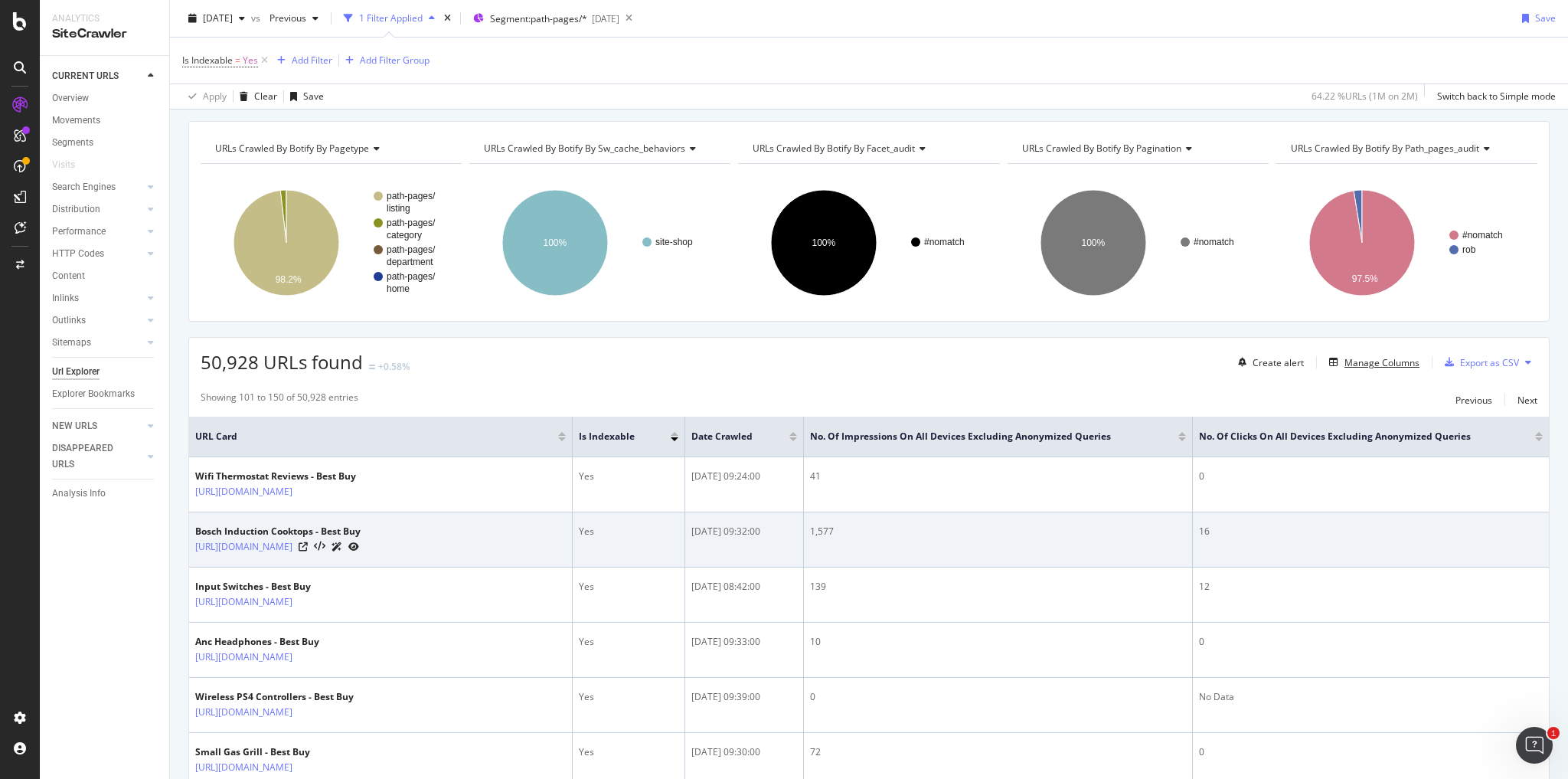 scroll, scrollTop: 0, scrollLeft: 0, axis: both 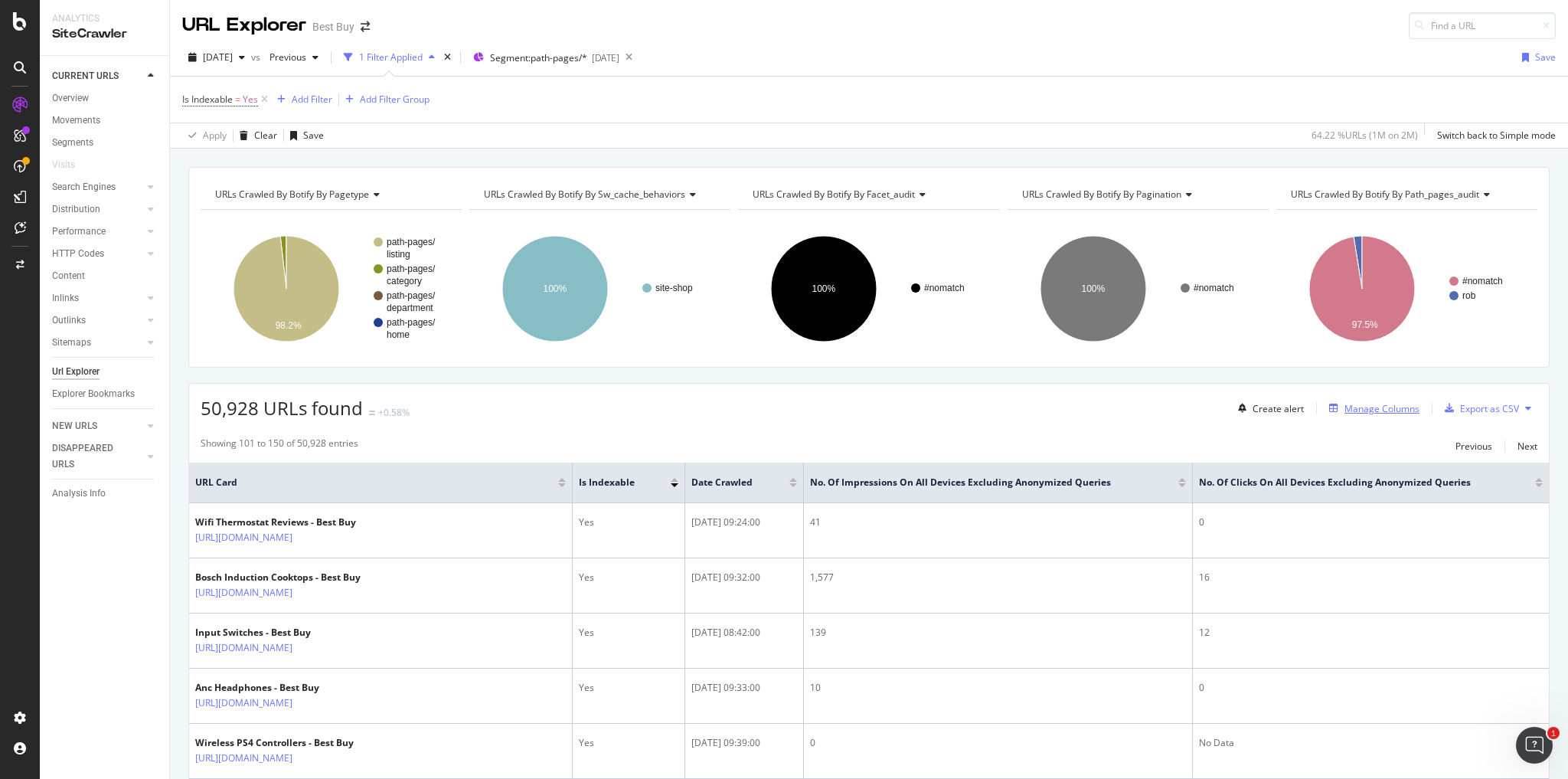 click on "Manage Columns" at bounding box center [1382, 408] 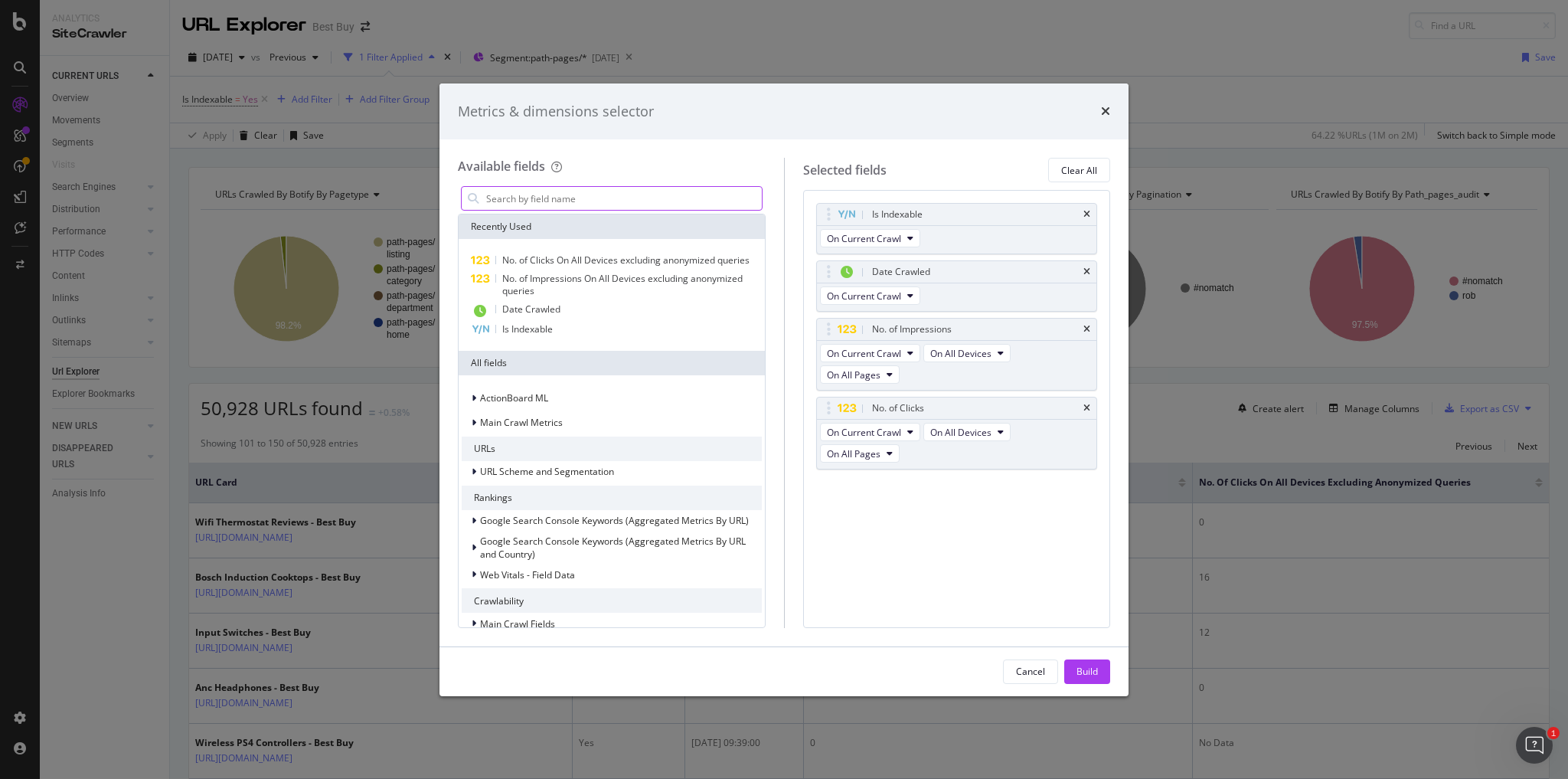 click at bounding box center [623, 198] 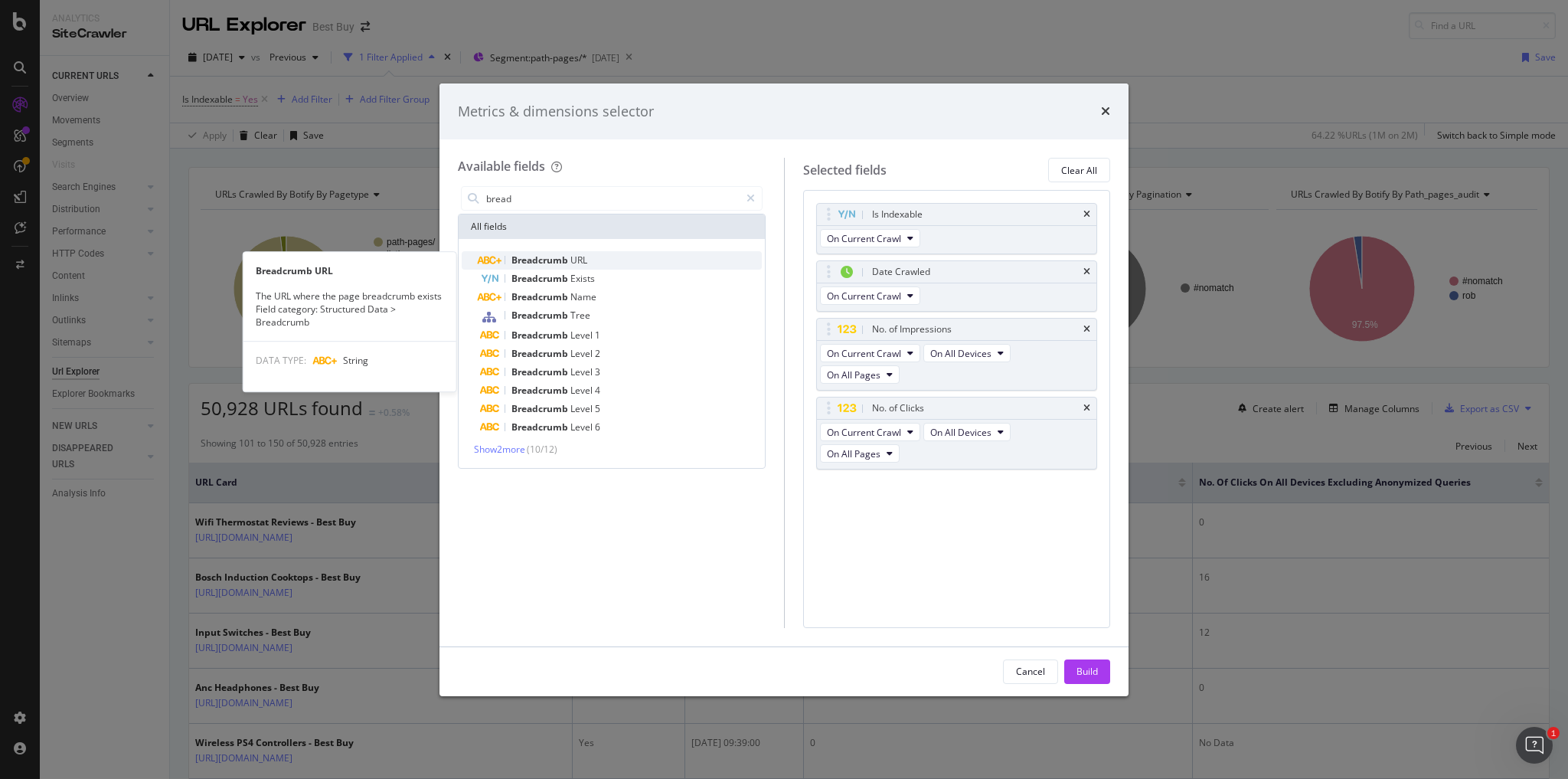 type on "bread" 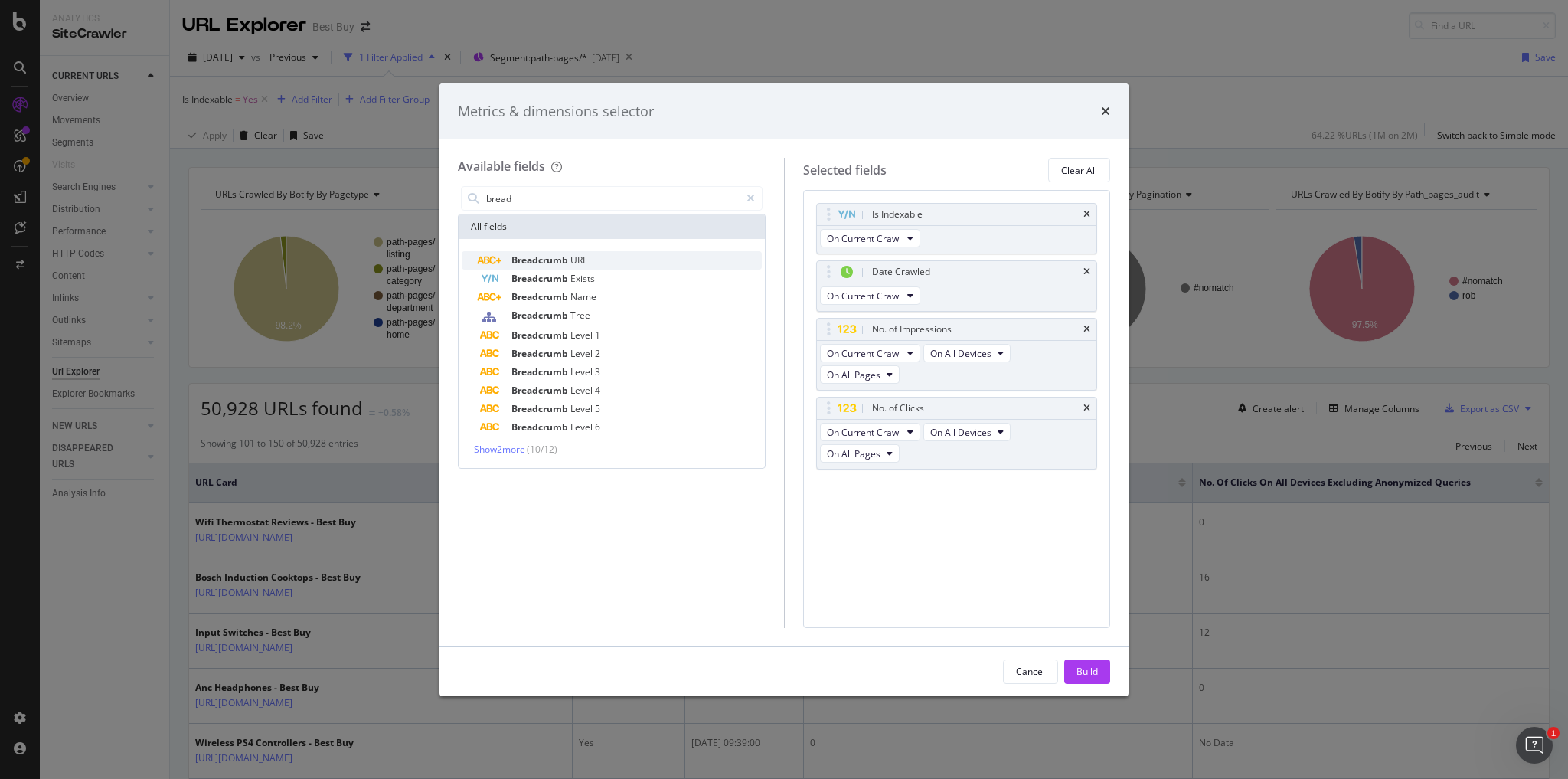 click on "URL" at bounding box center [579, 260] 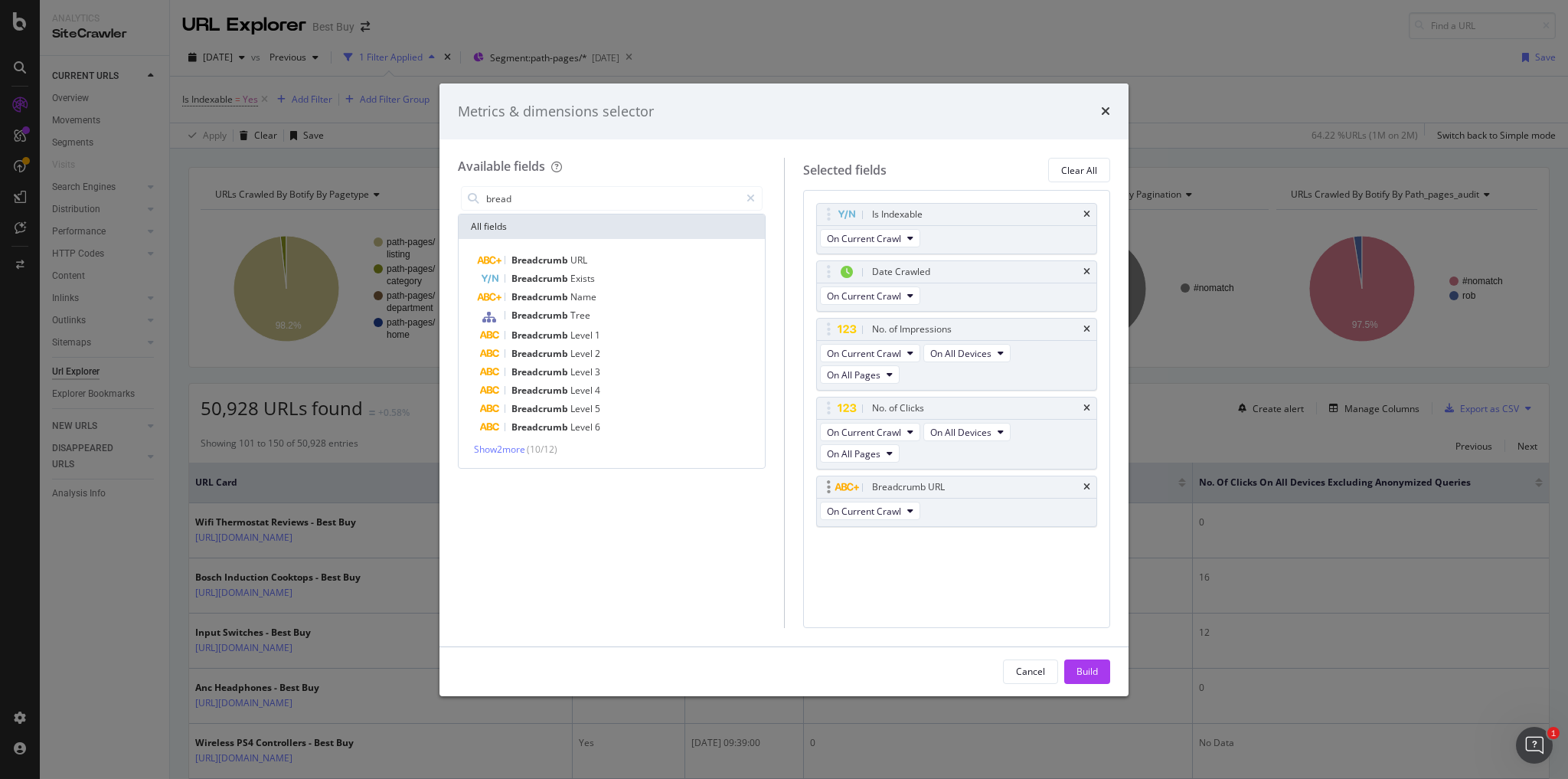 click on "Breadcrumb URL" at bounding box center (957, 487) 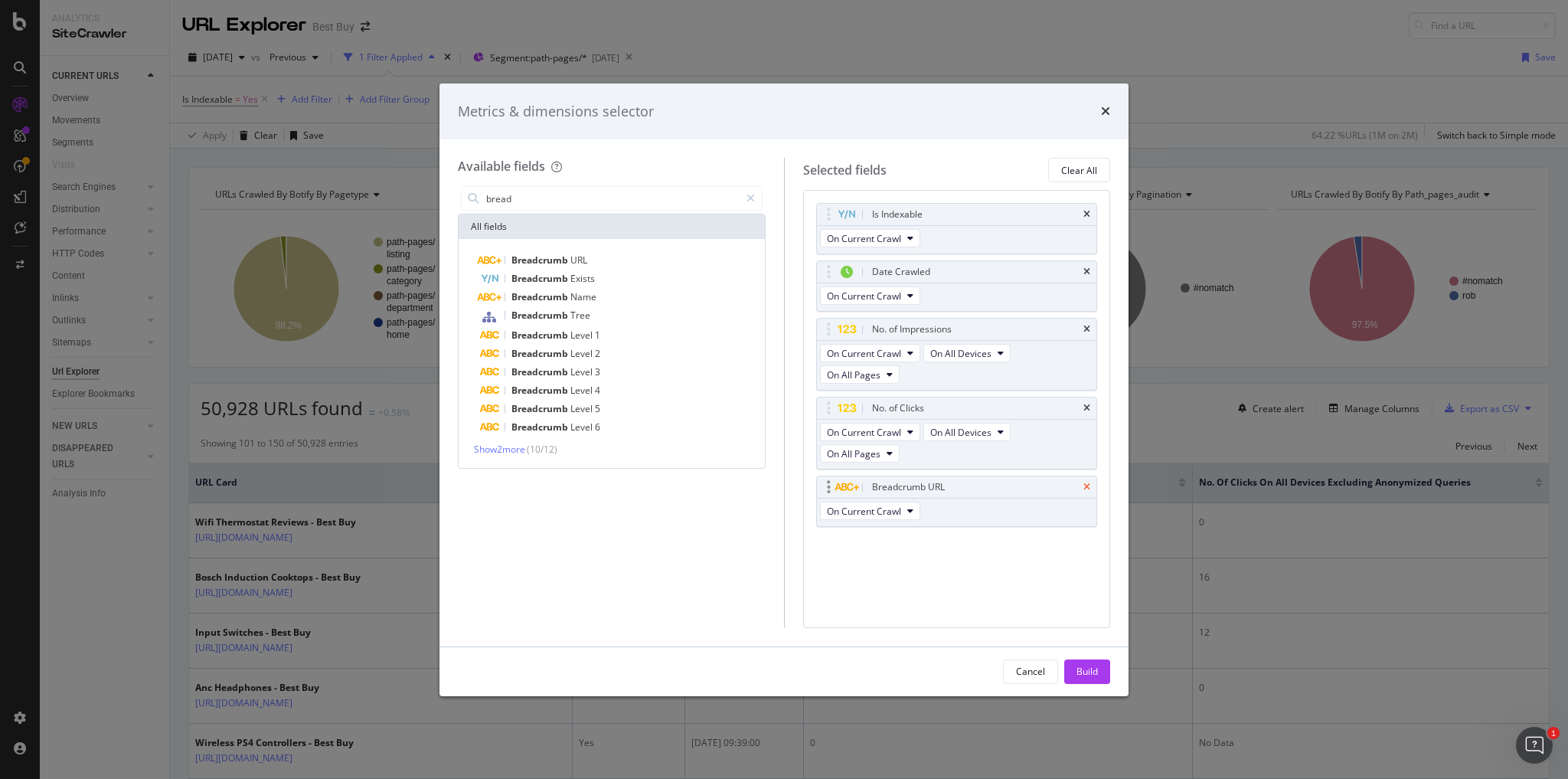 click at bounding box center [1086, 487] 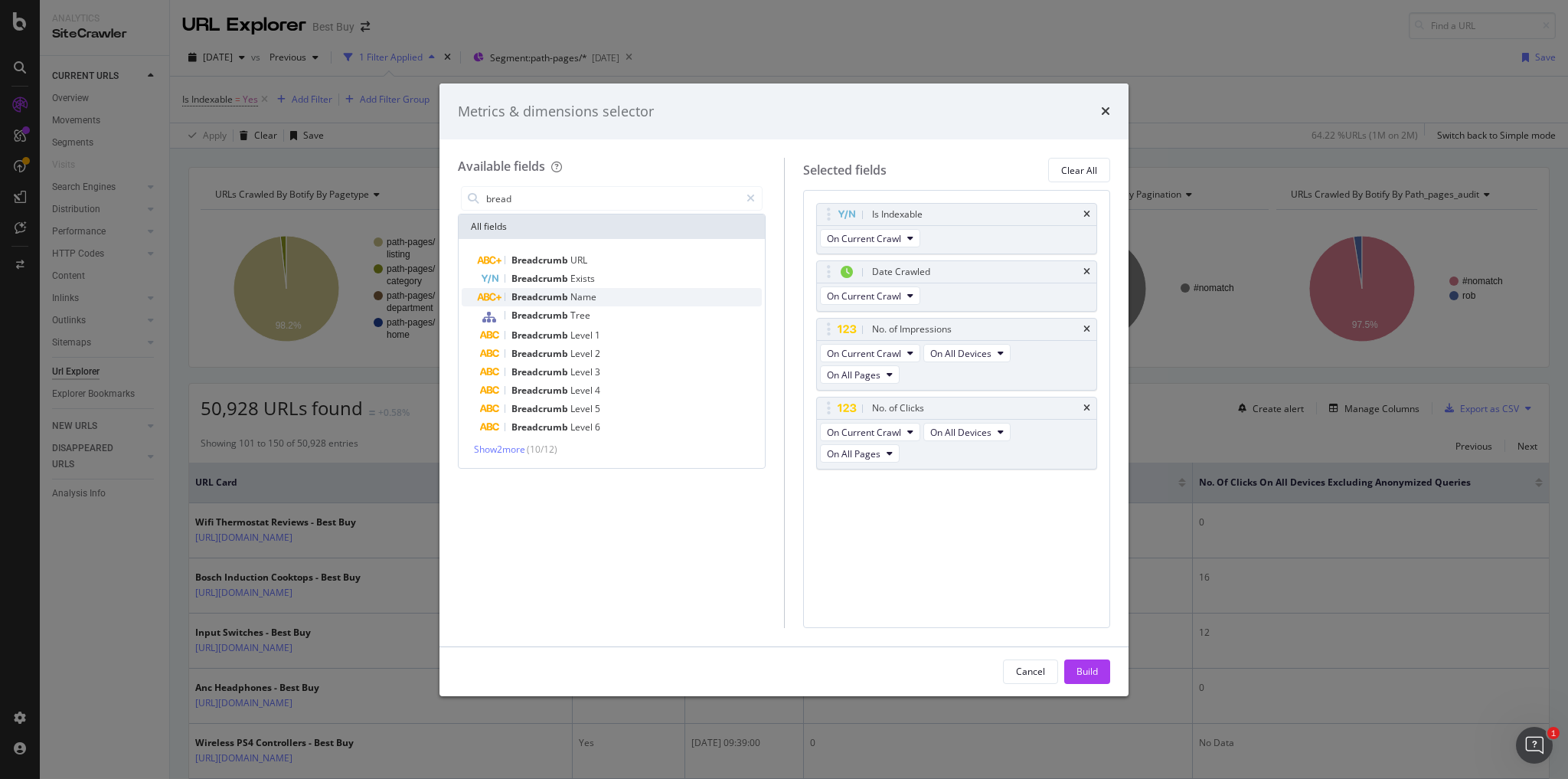 click on "Breadcrumb   Name" at bounding box center [621, 297] 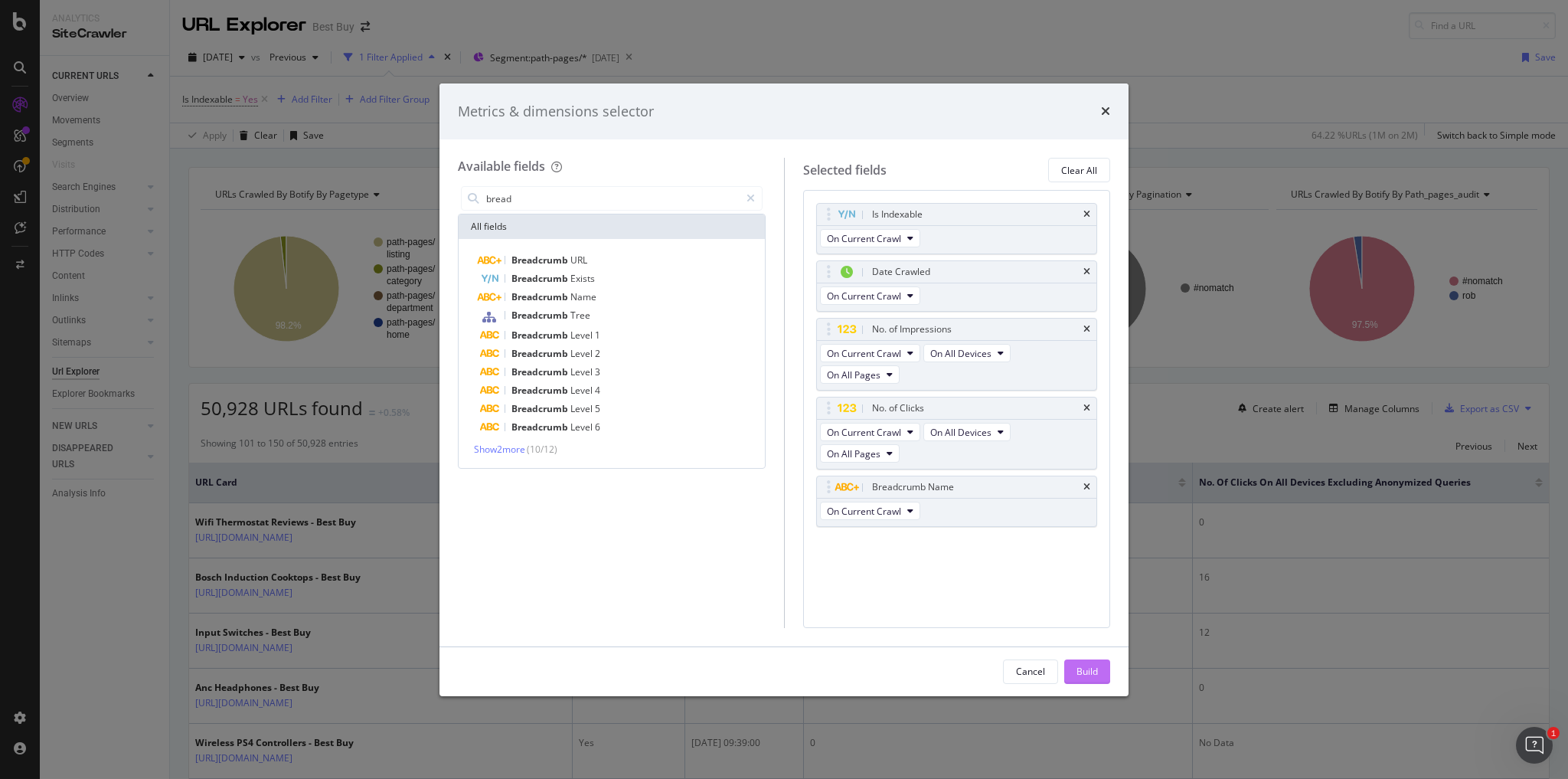 click on "Build" at bounding box center (1087, 671) 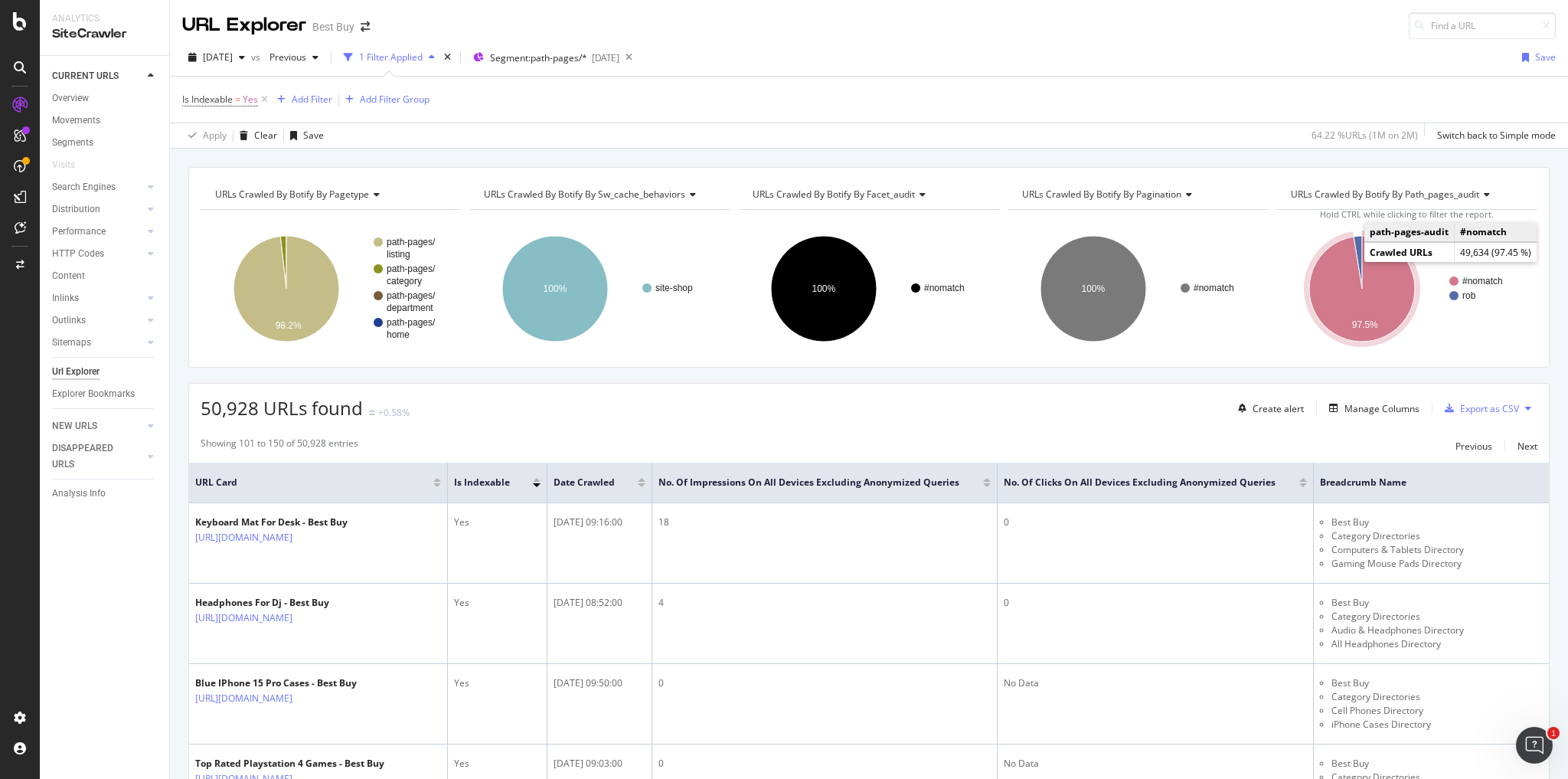 click 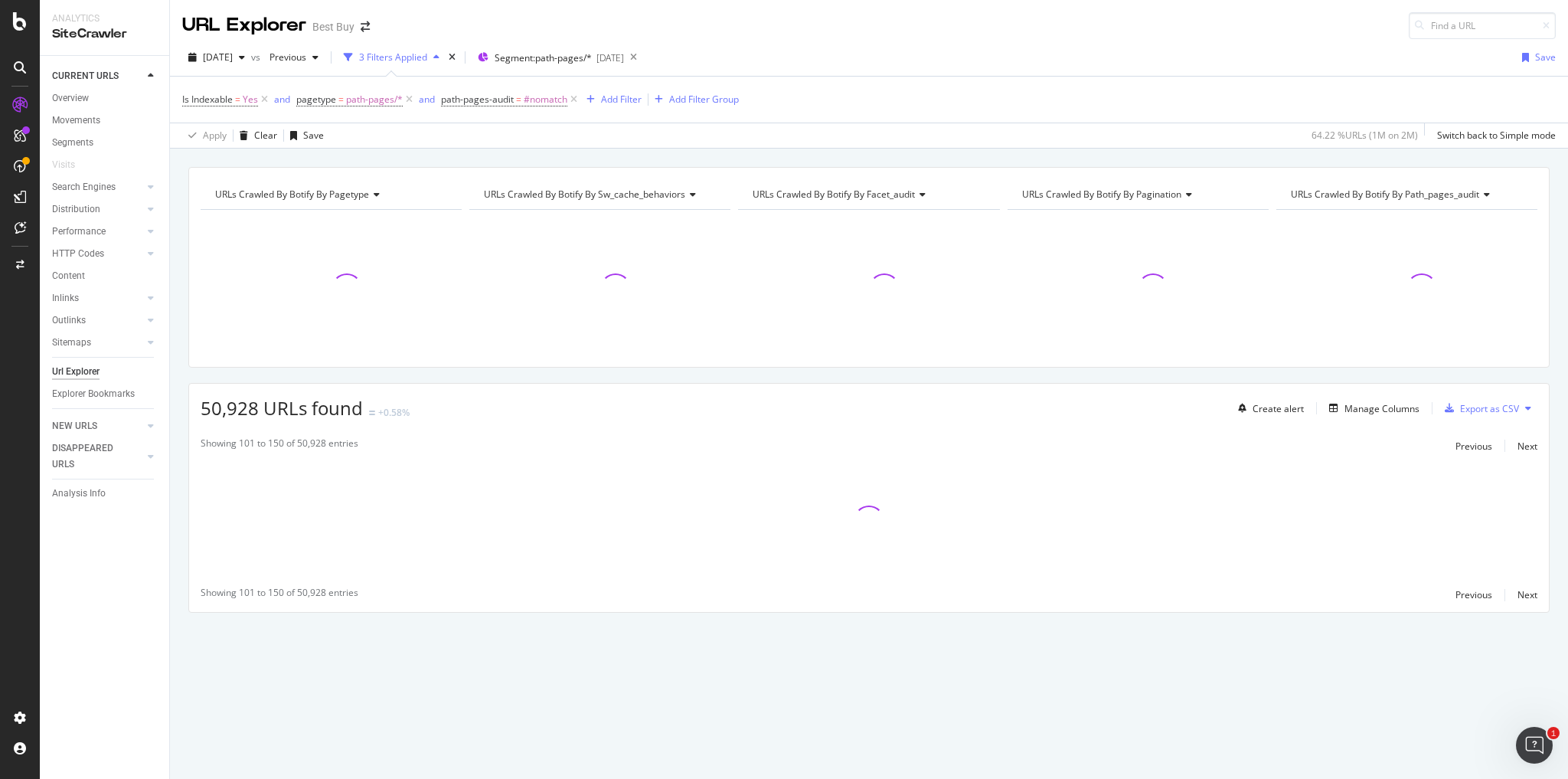 click at bounding box center [1406, 289] 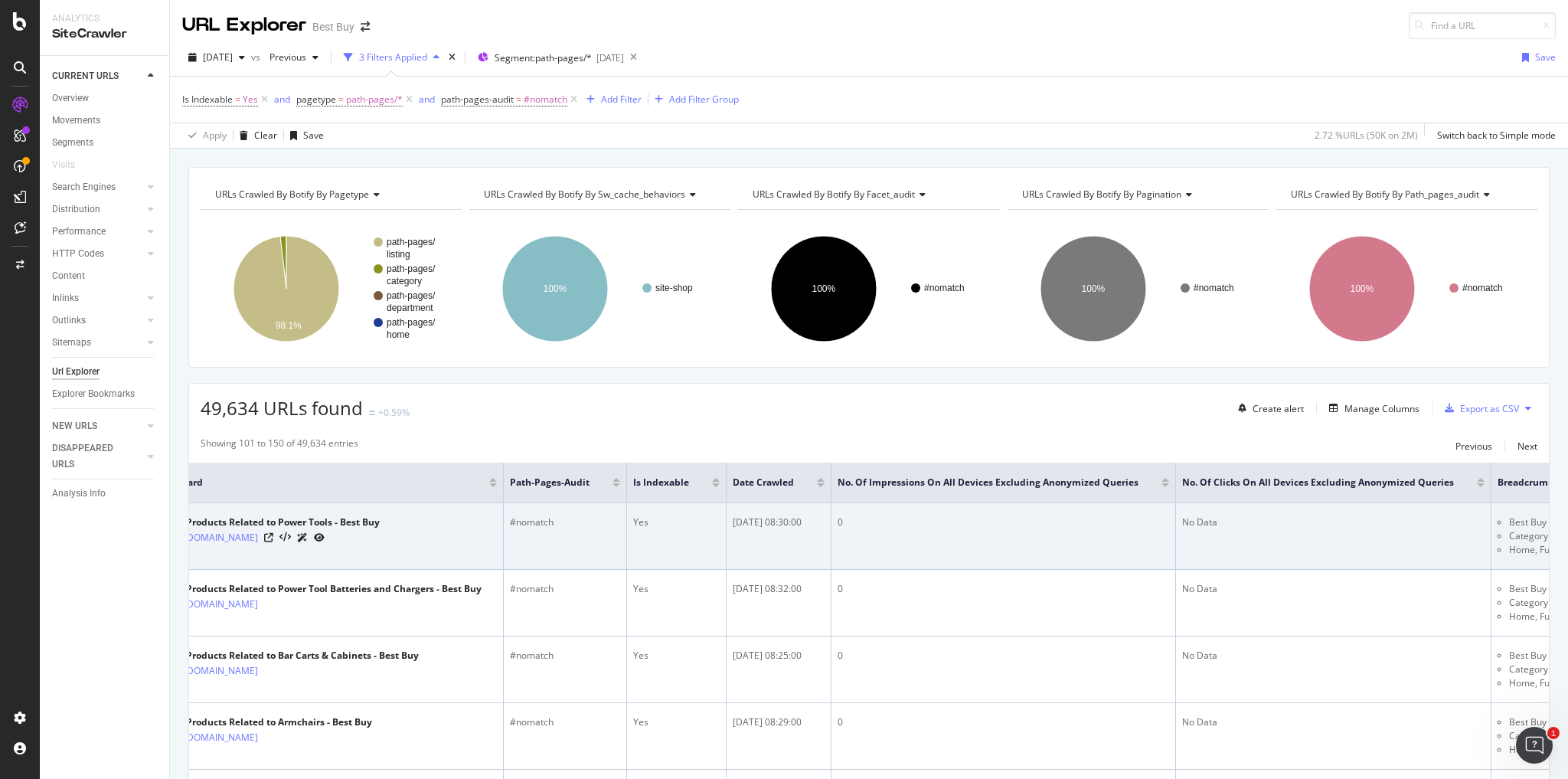 scroll, scrollTop: 0, scrollLeft: 0, axis: both 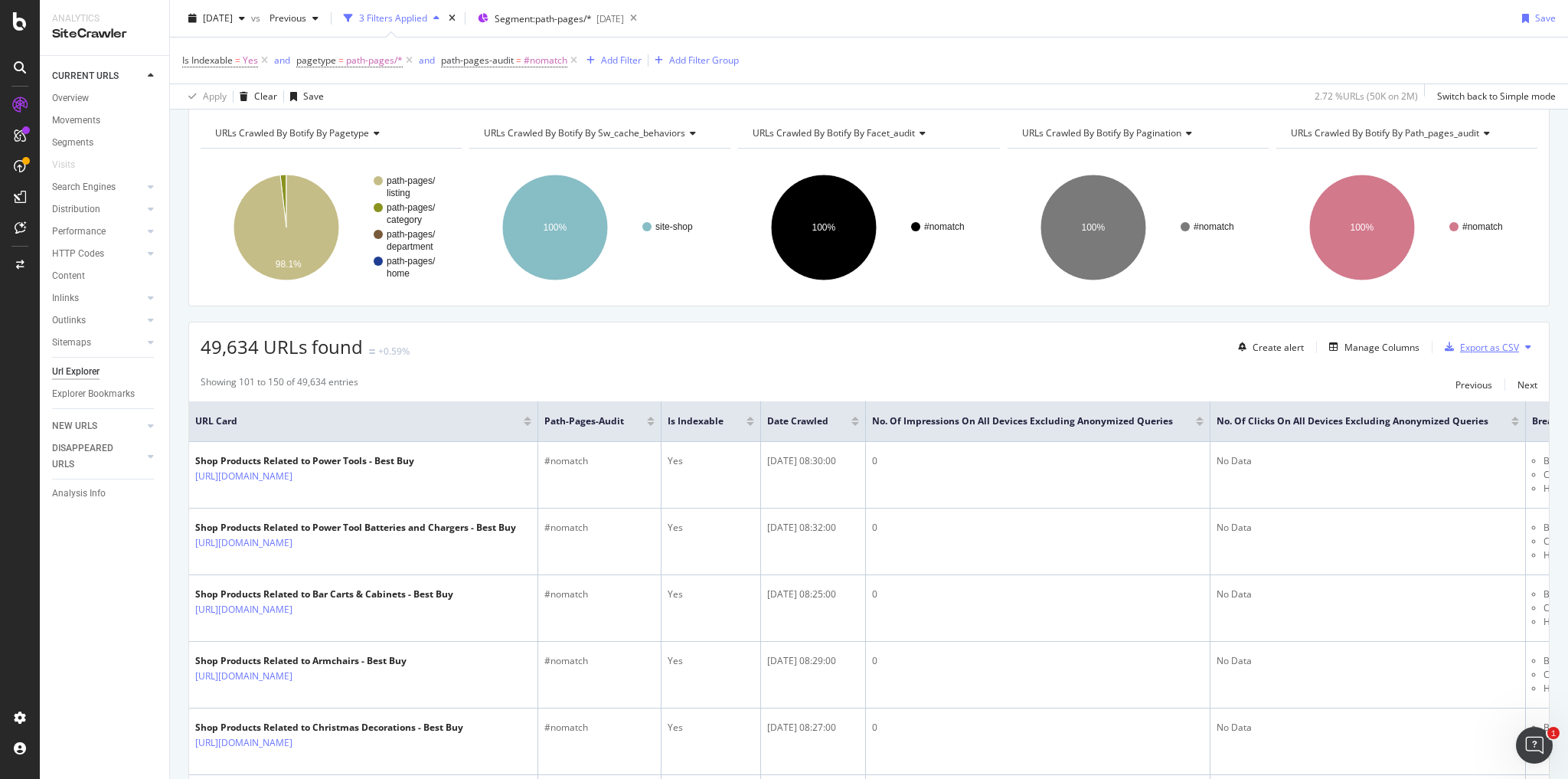 click on "Export as CSV" at bounding box center (1489, 347) 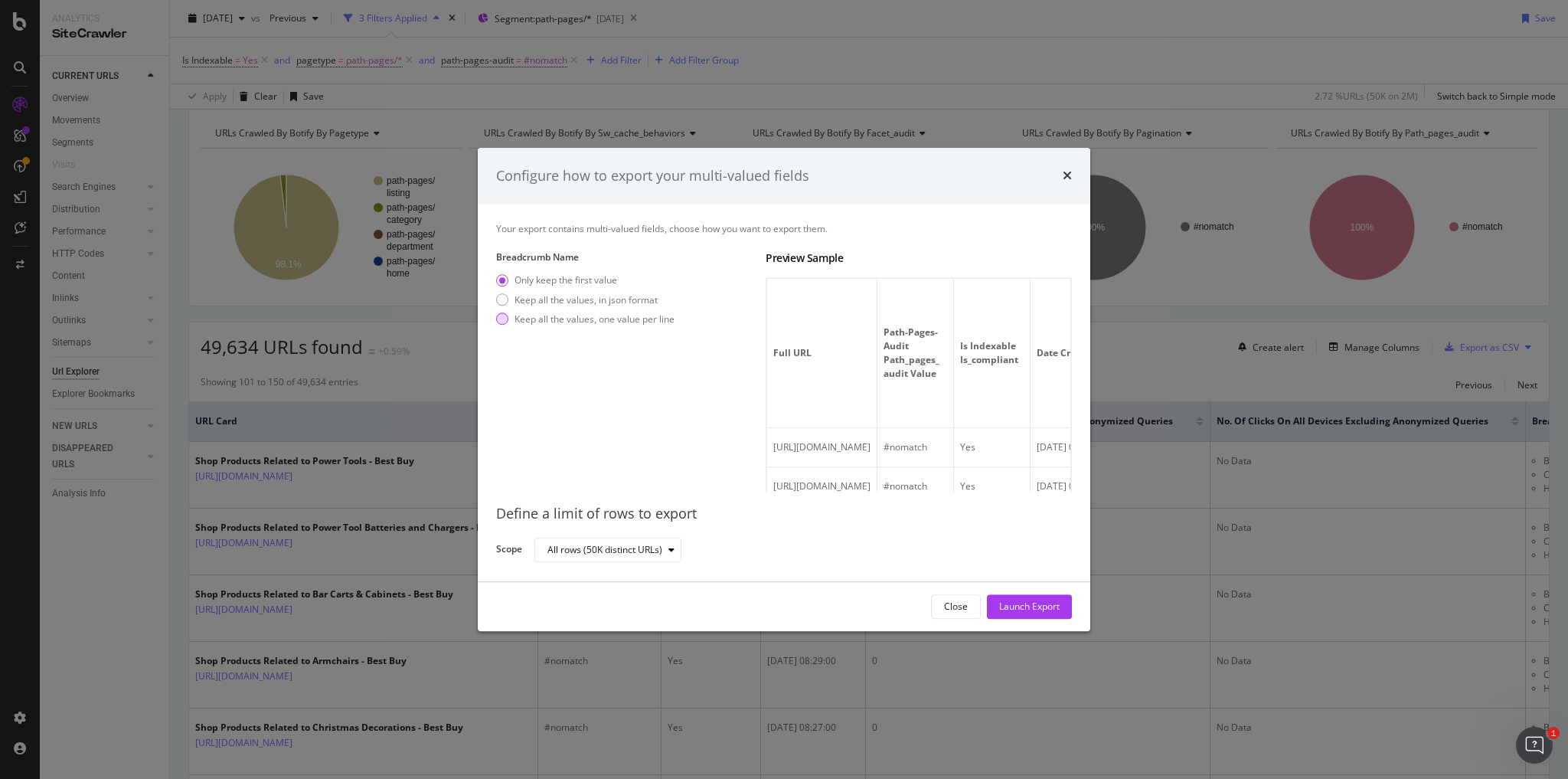 click at bounding box center (502, 319) 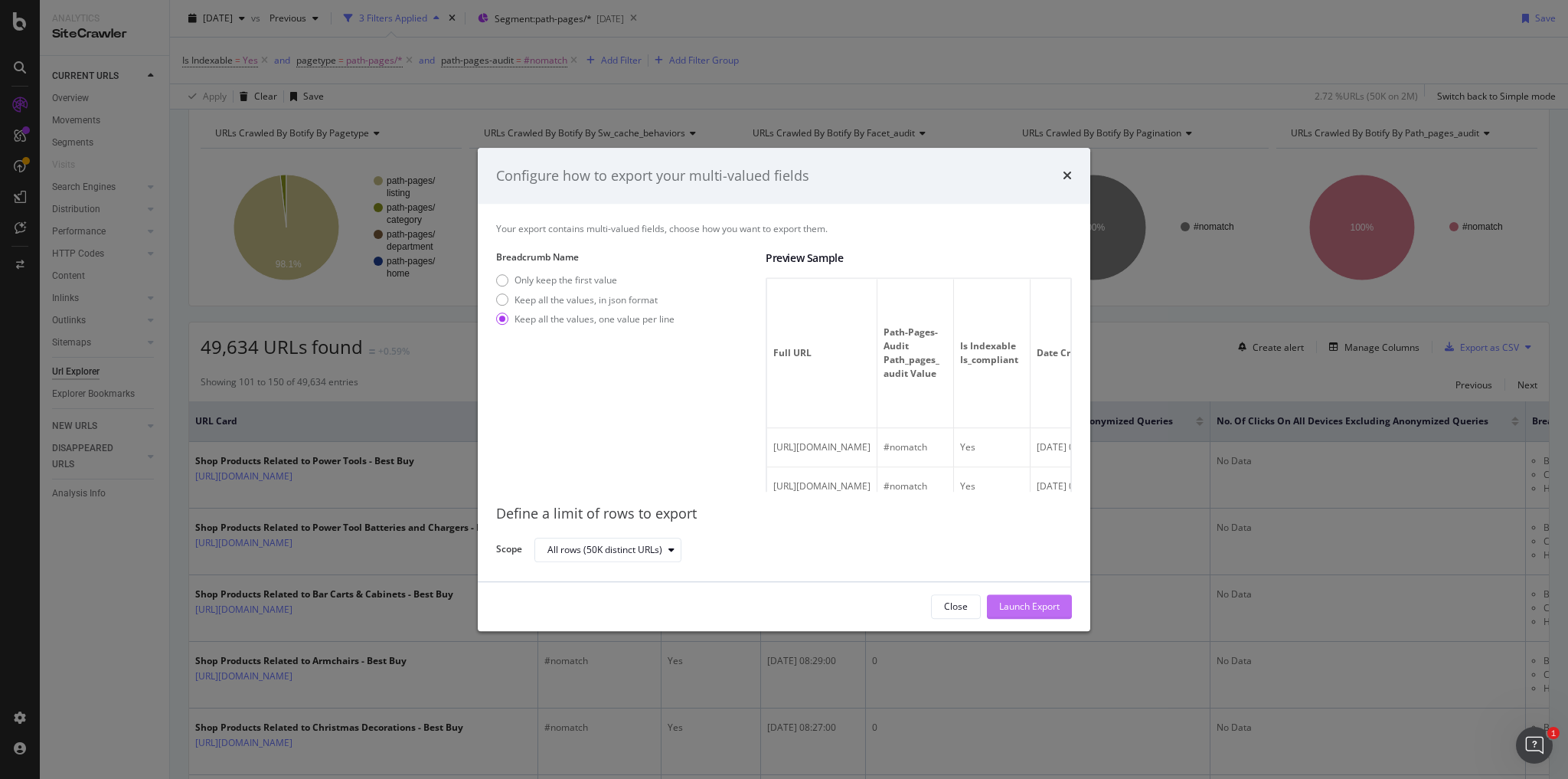 click on "Launch Export" at bounding box center [1029, 607] 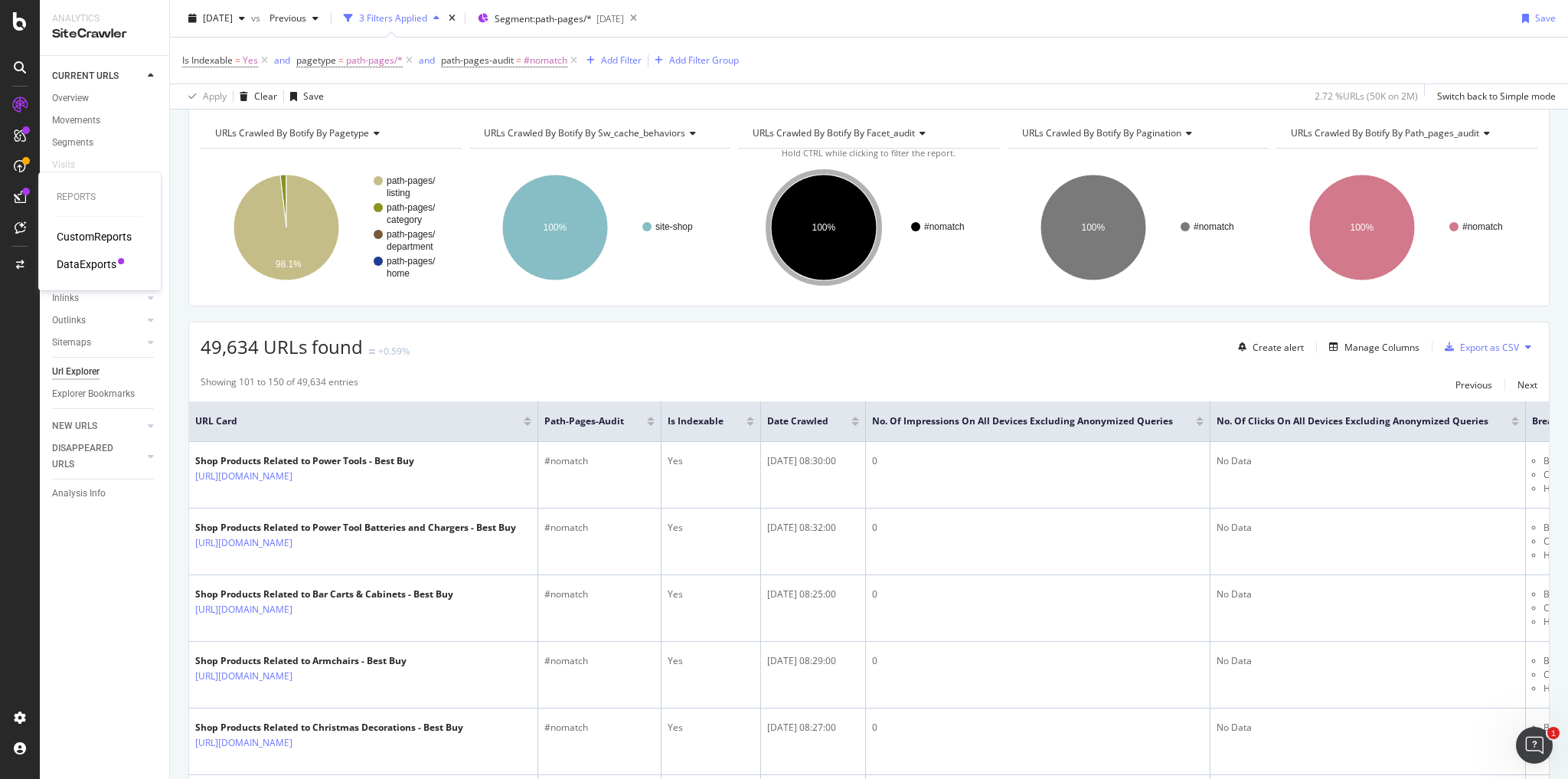 click on "DataExports" at bounding box center [87, 264] 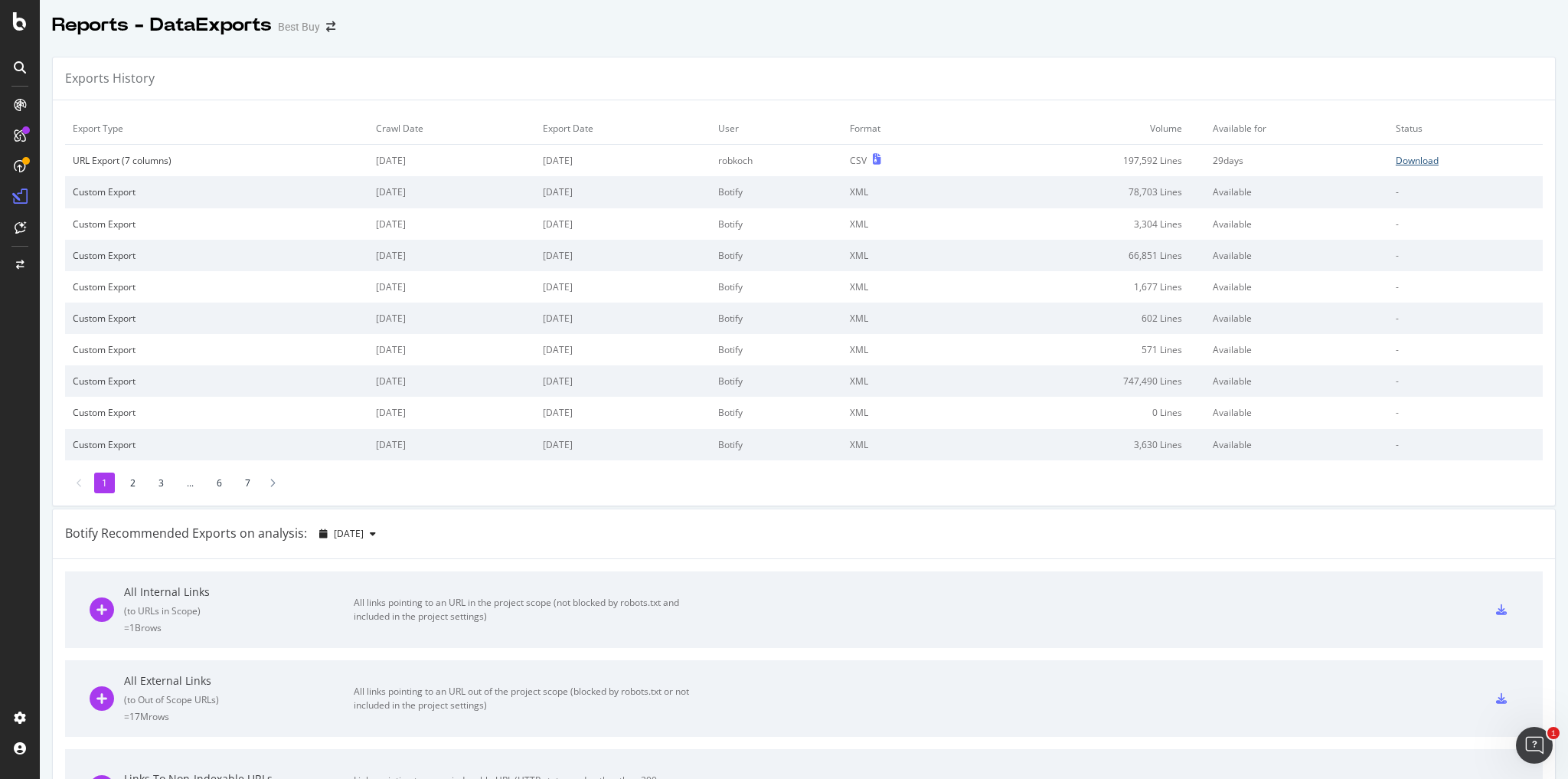 click on "Download" at bounding box center [1417, 160] 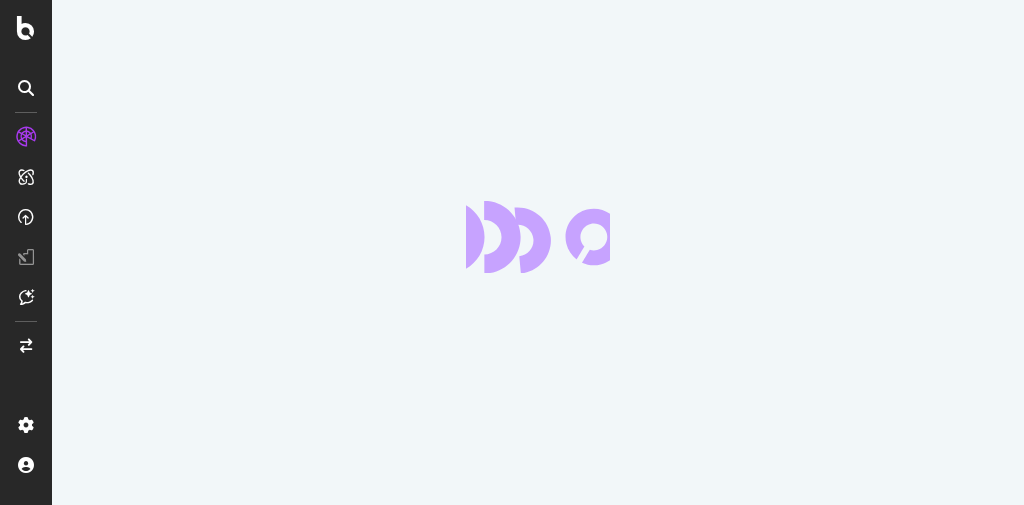 scroll, scrollTop: 0, scrollLeft: 0, axis: both 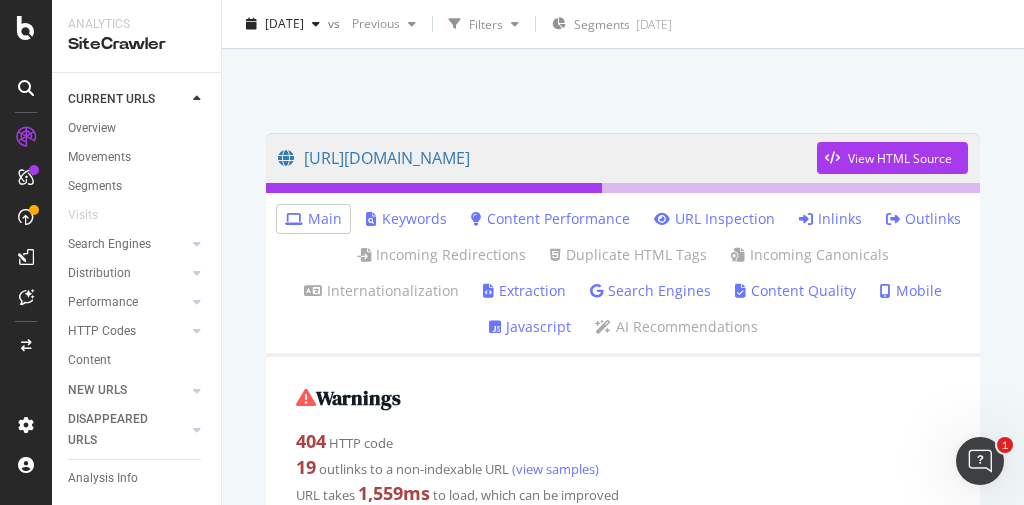 click on "Inlinks" at bounding box center [830, 219] 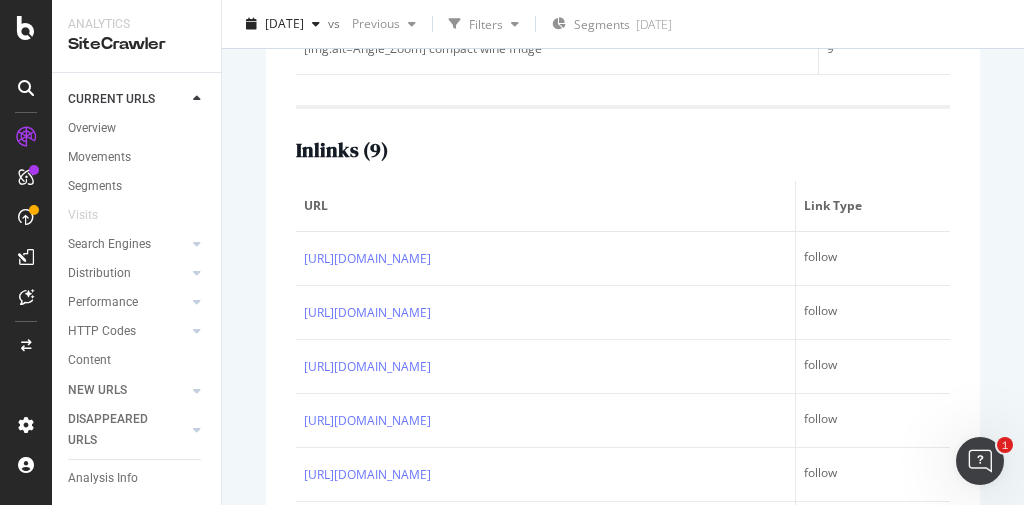 scroll, scrollTop: 560, scrollLeft: 0, axis: vertical 